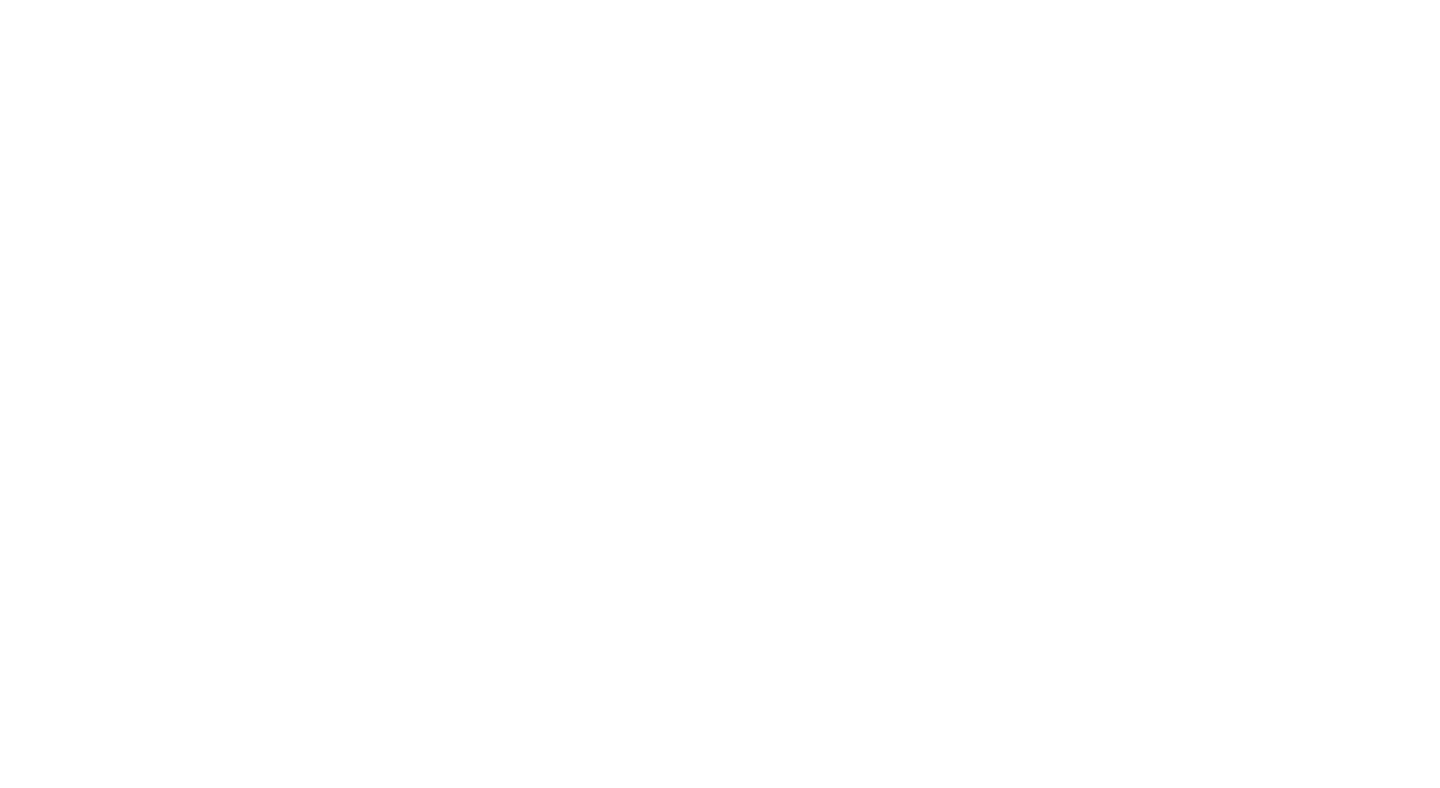 scroll, scrollTop: 0, scrollLeft: 0, axis: both 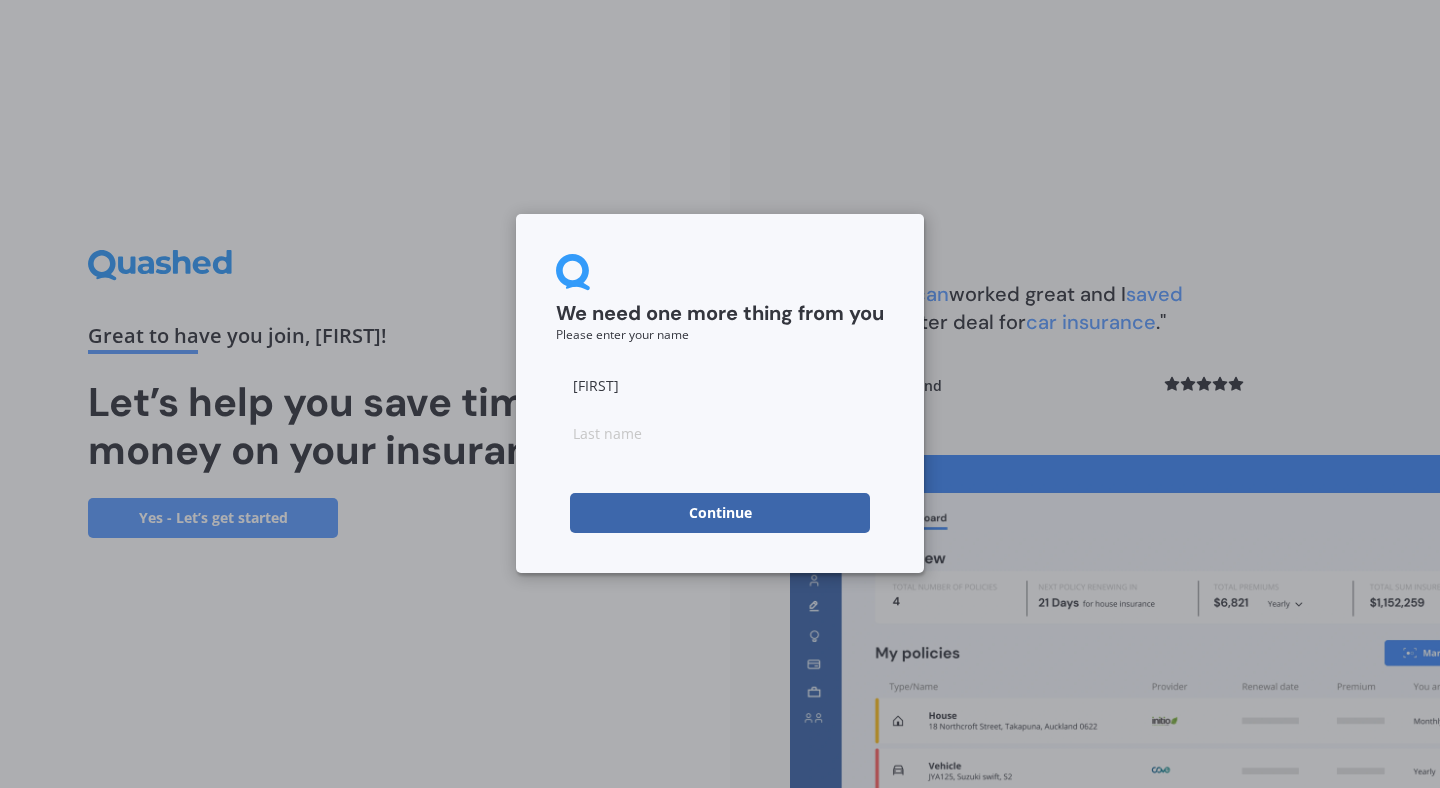 click at bounding box center [720, 433] 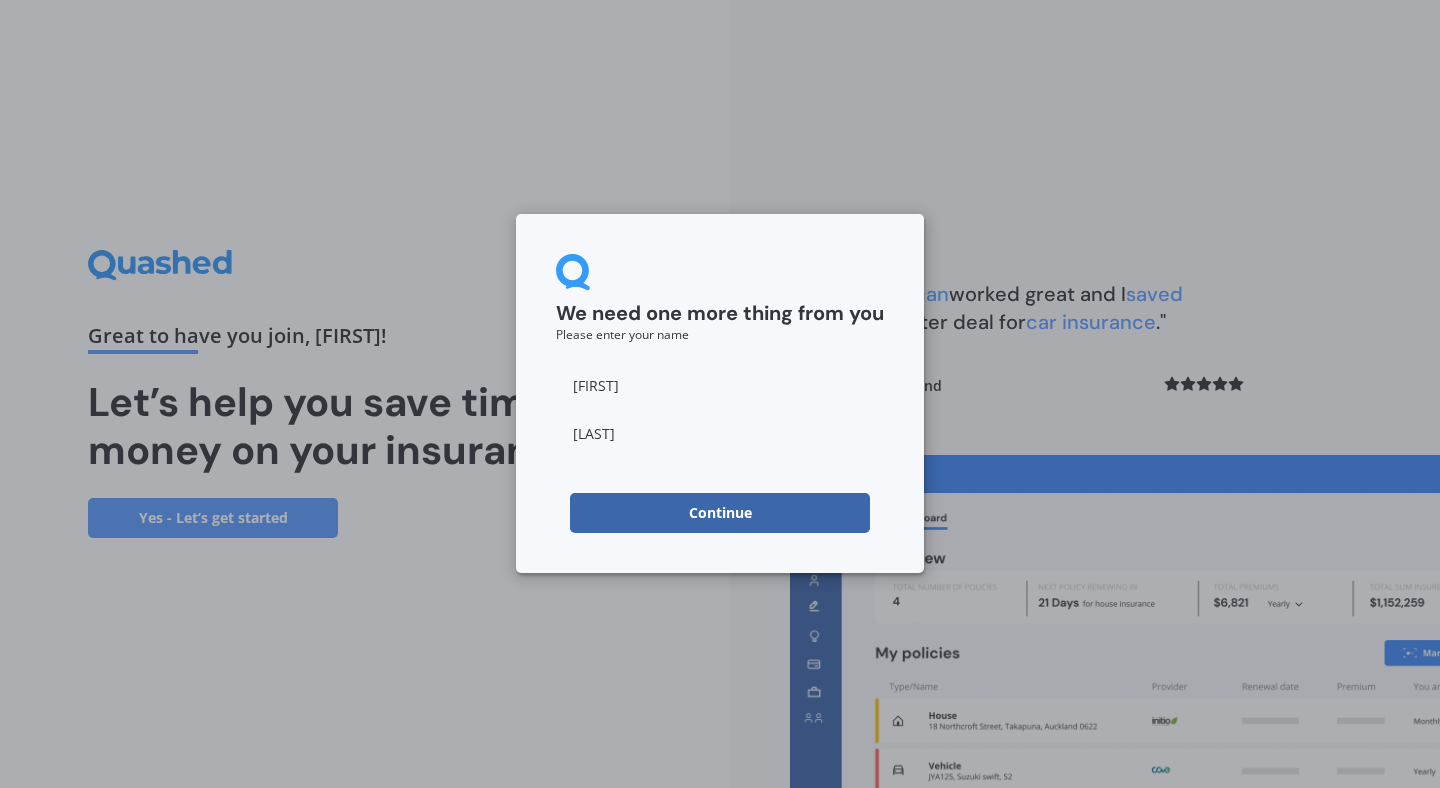 type on "[LAST]" 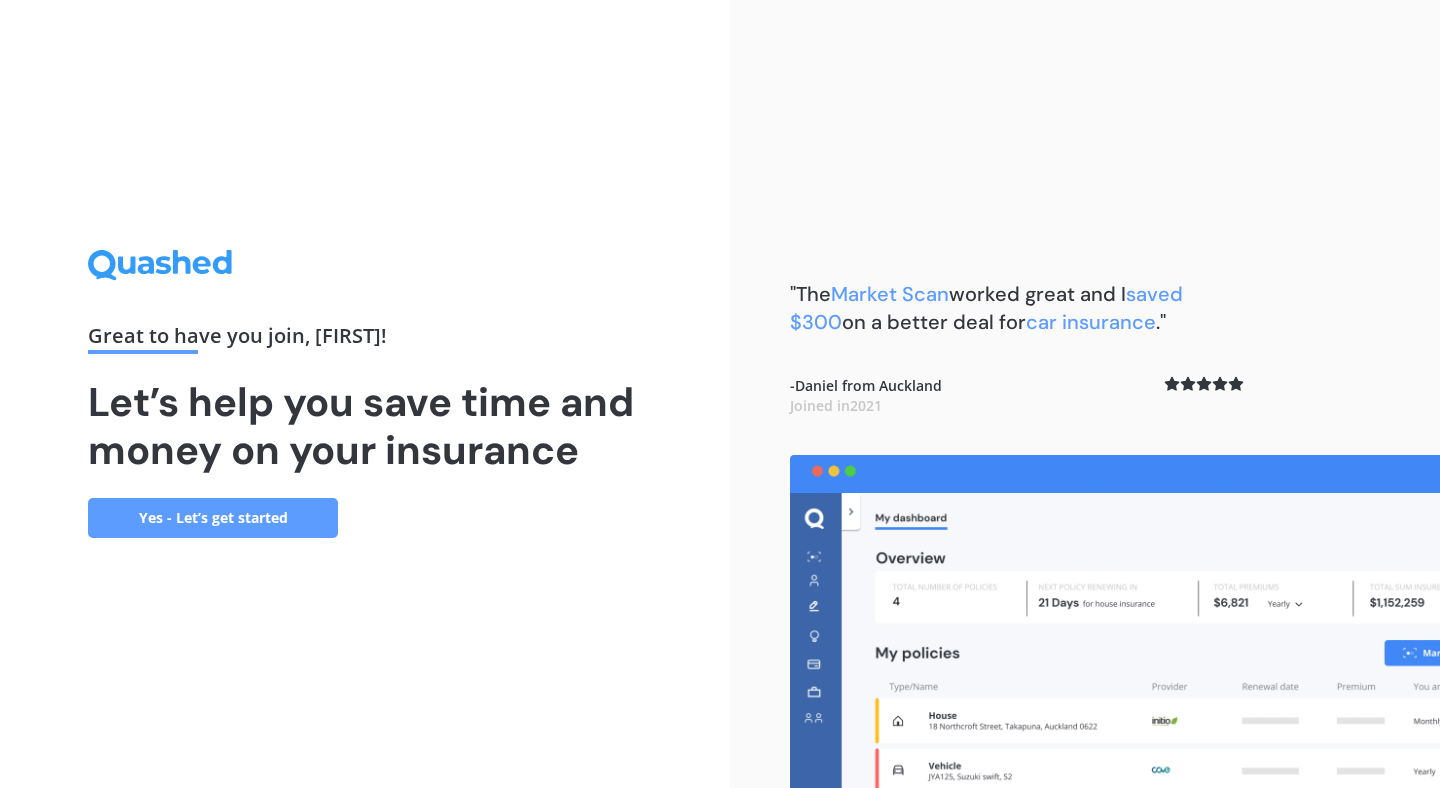 click on "Yes - Let’s get started" at bounding box center [213, 518] 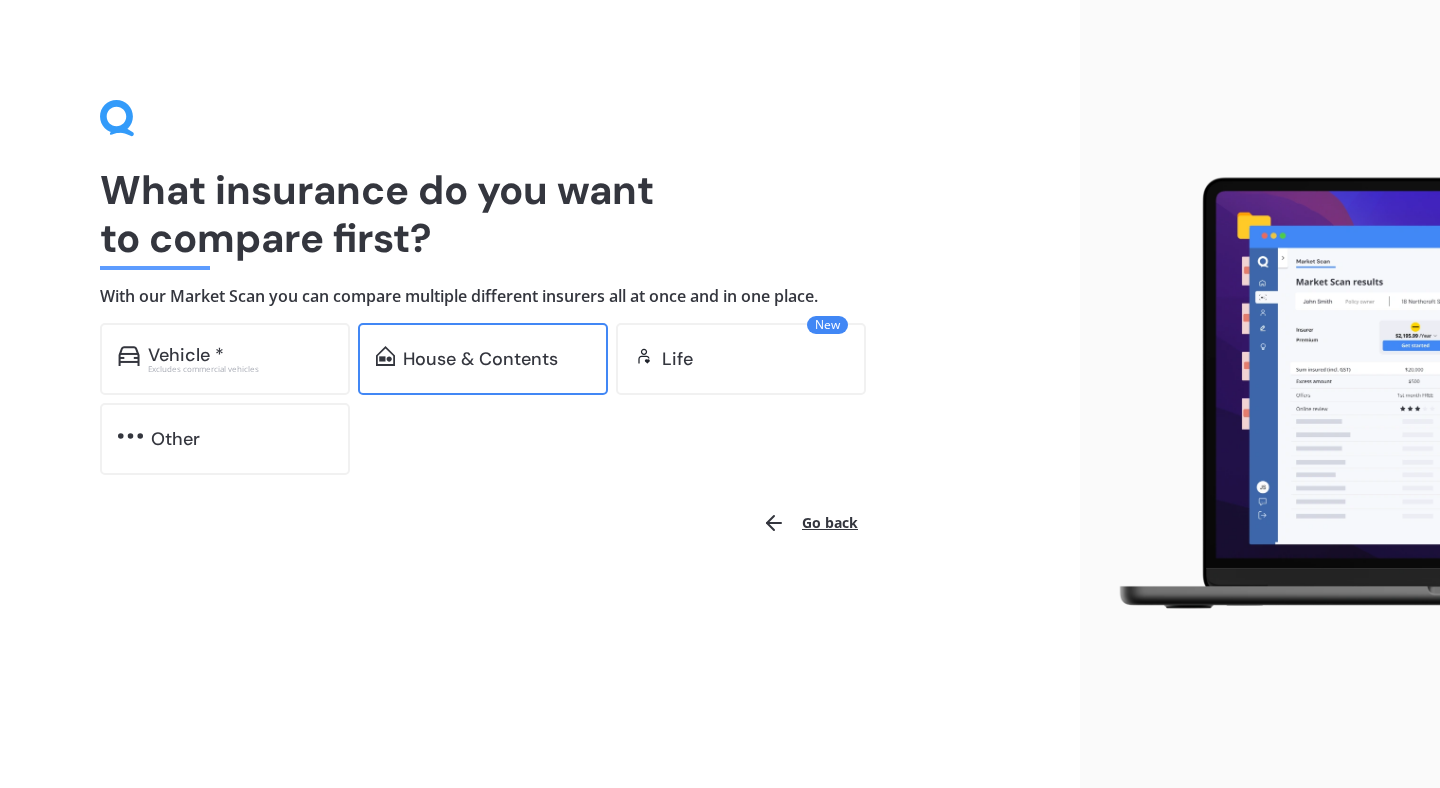 click on "House & Contents" at bounding box center [186, 355] 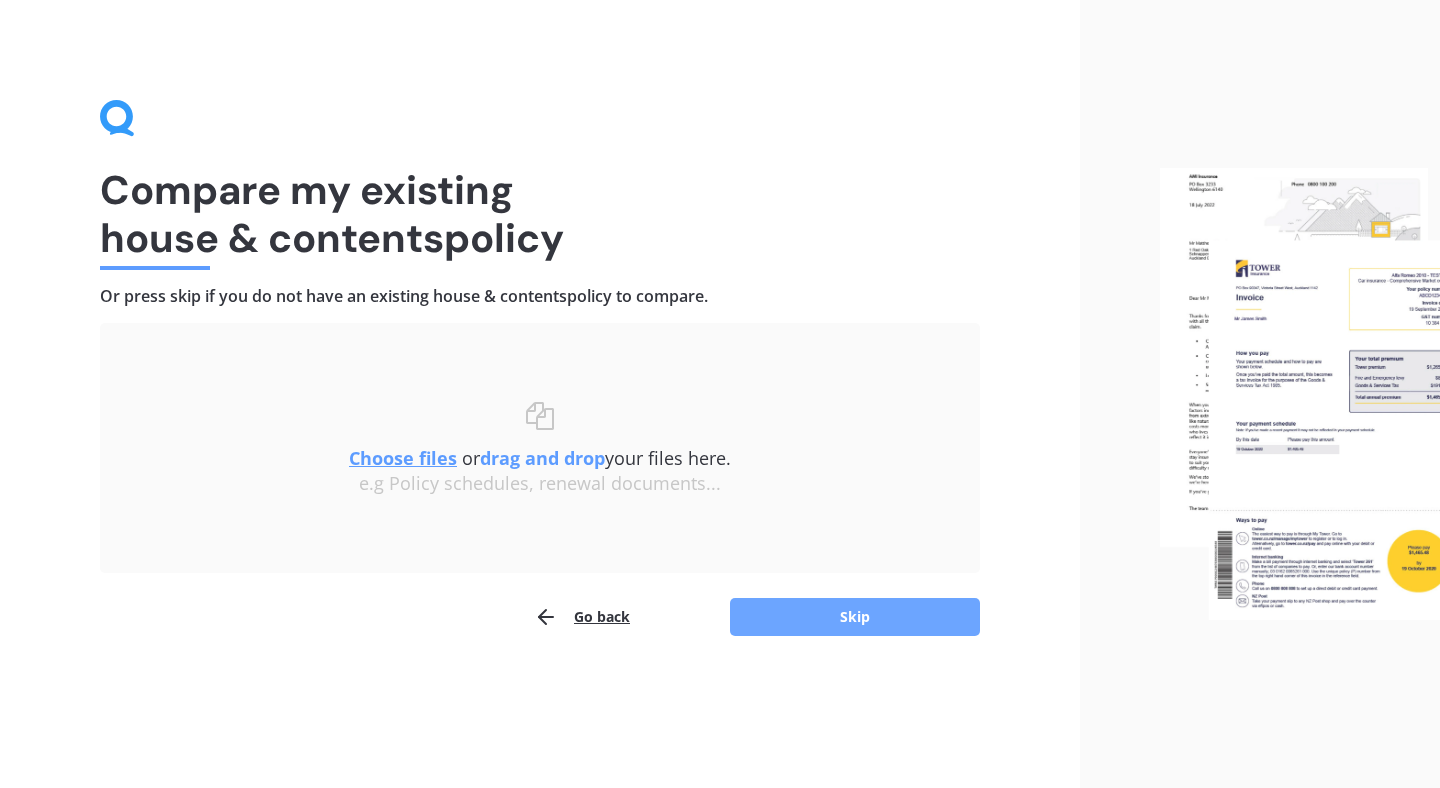 click on "Skip" at bounding box center (855, 617) 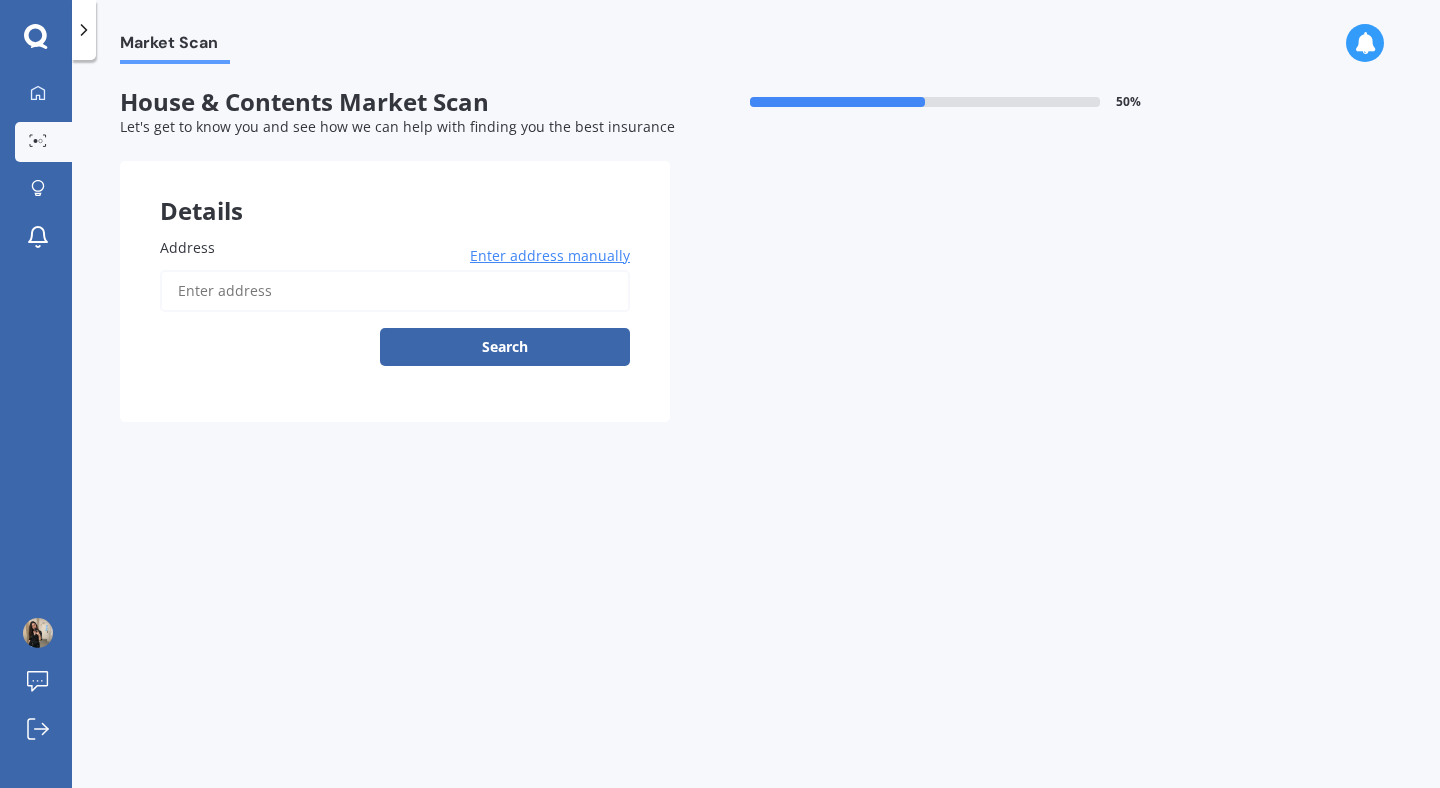 click on "Address" at bounding box center [395, 291] 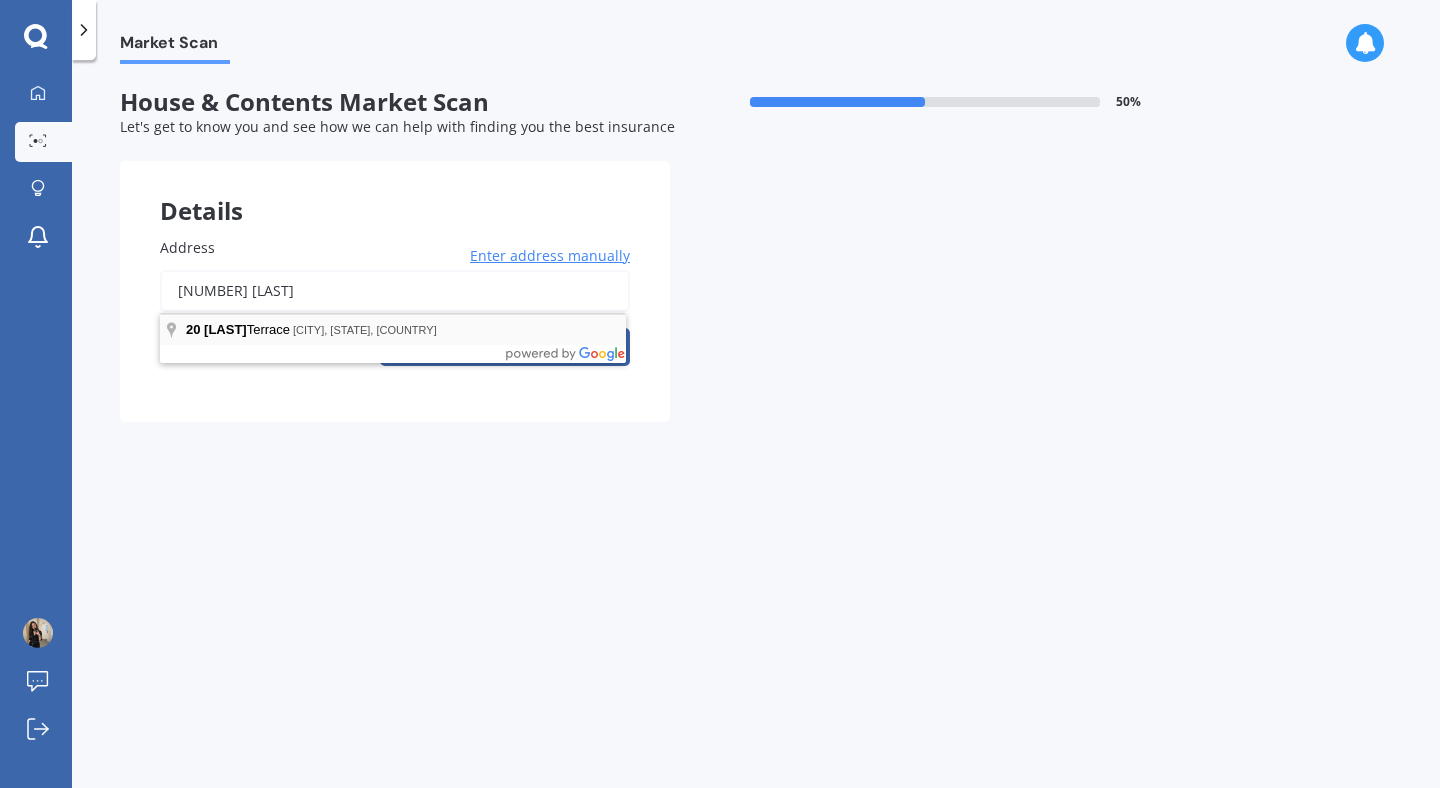 type on "[NUMBER] [LAST]" 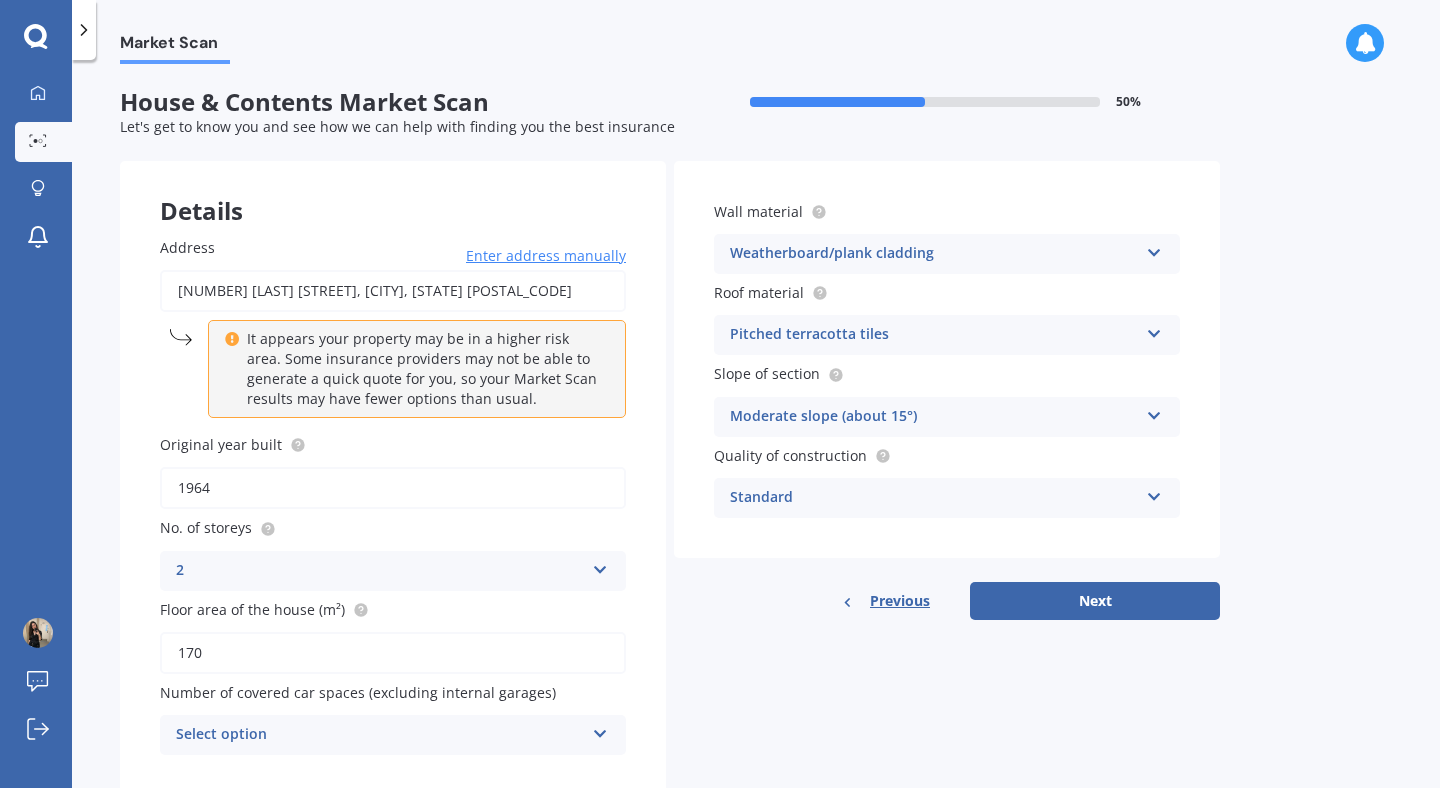 scroll, scrollTop: 61, scrollLeft: 0, axis: vertical 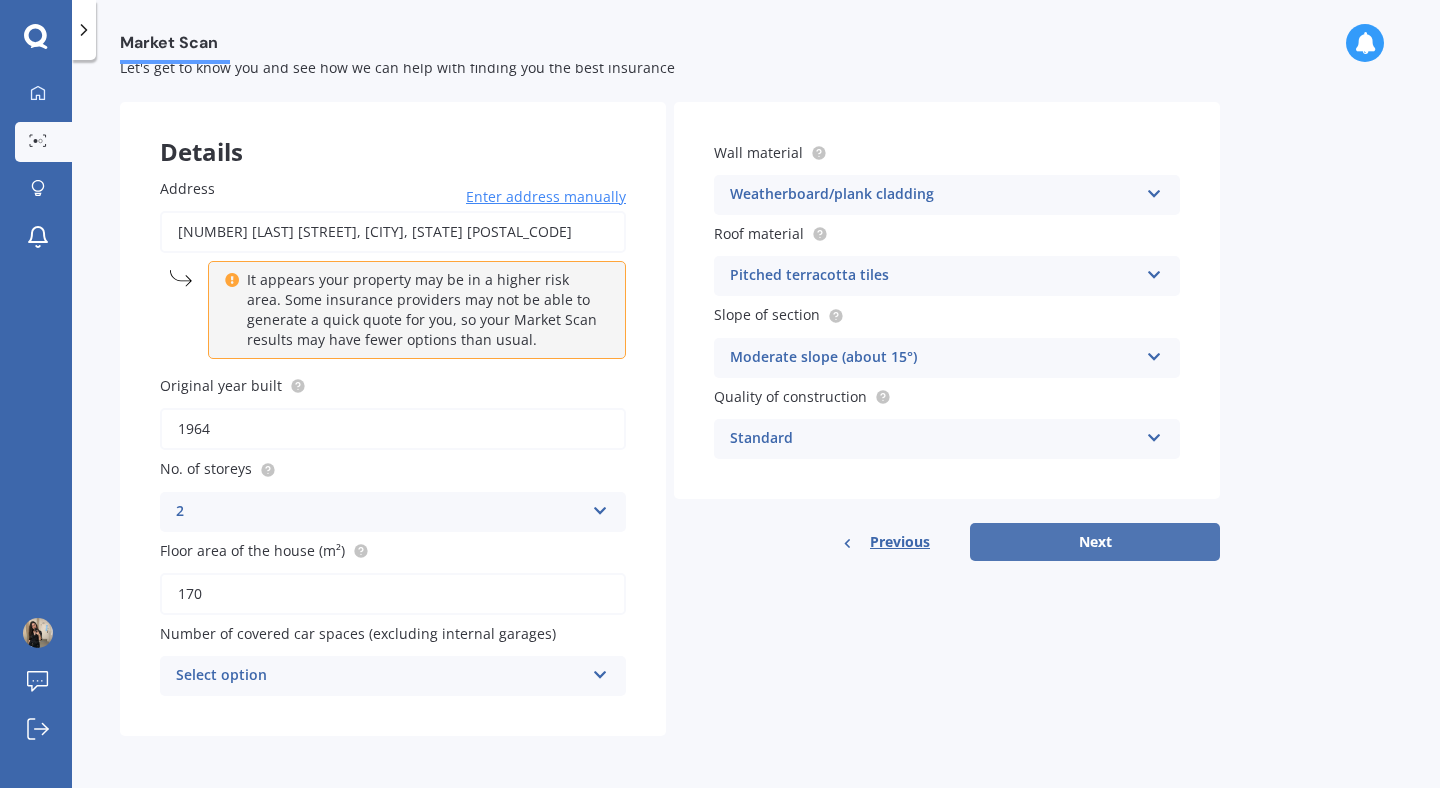click on "Next" at bounding box center (1095, 542) 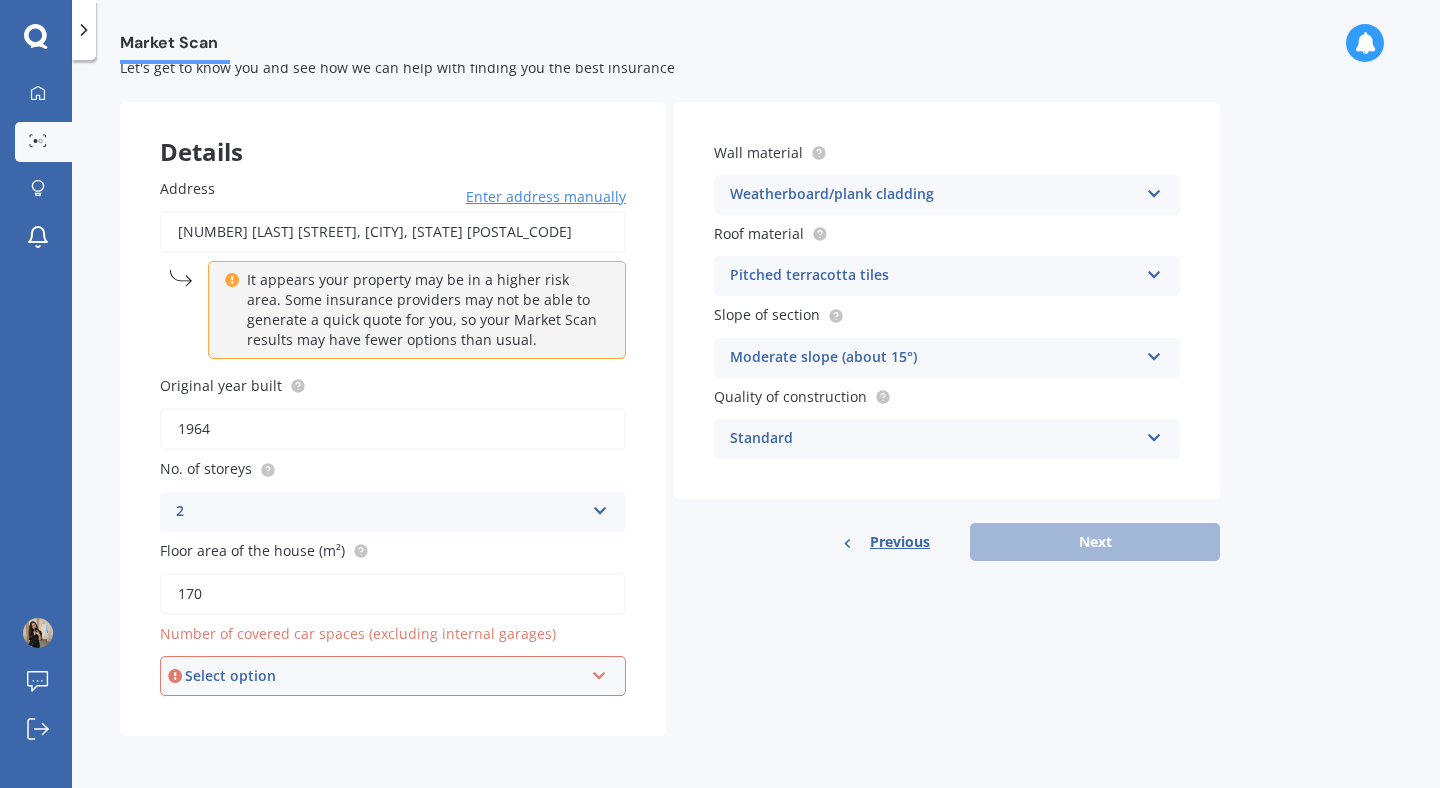 click at bounding box center [599, 672] 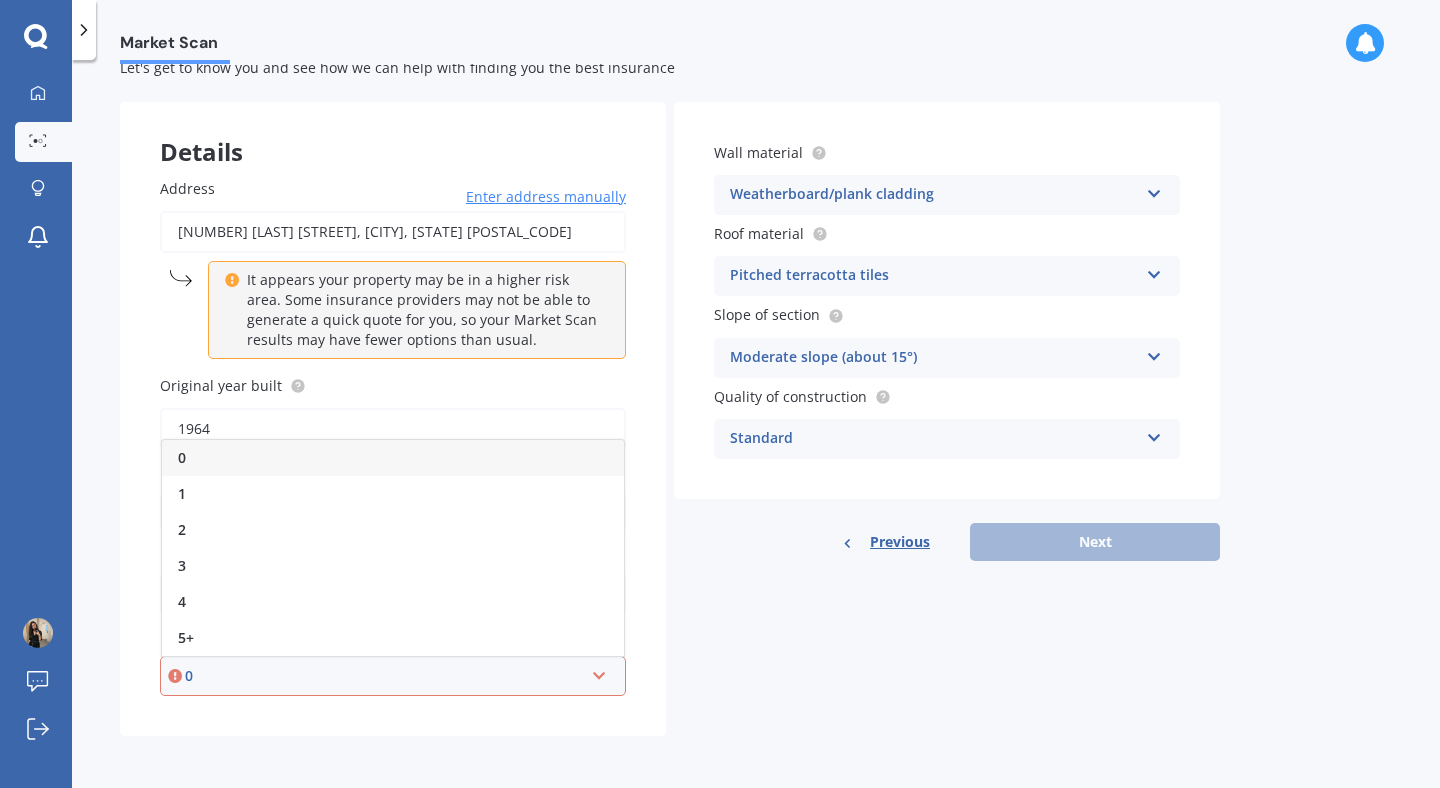 click on "0" at bounding box center (393, 458) 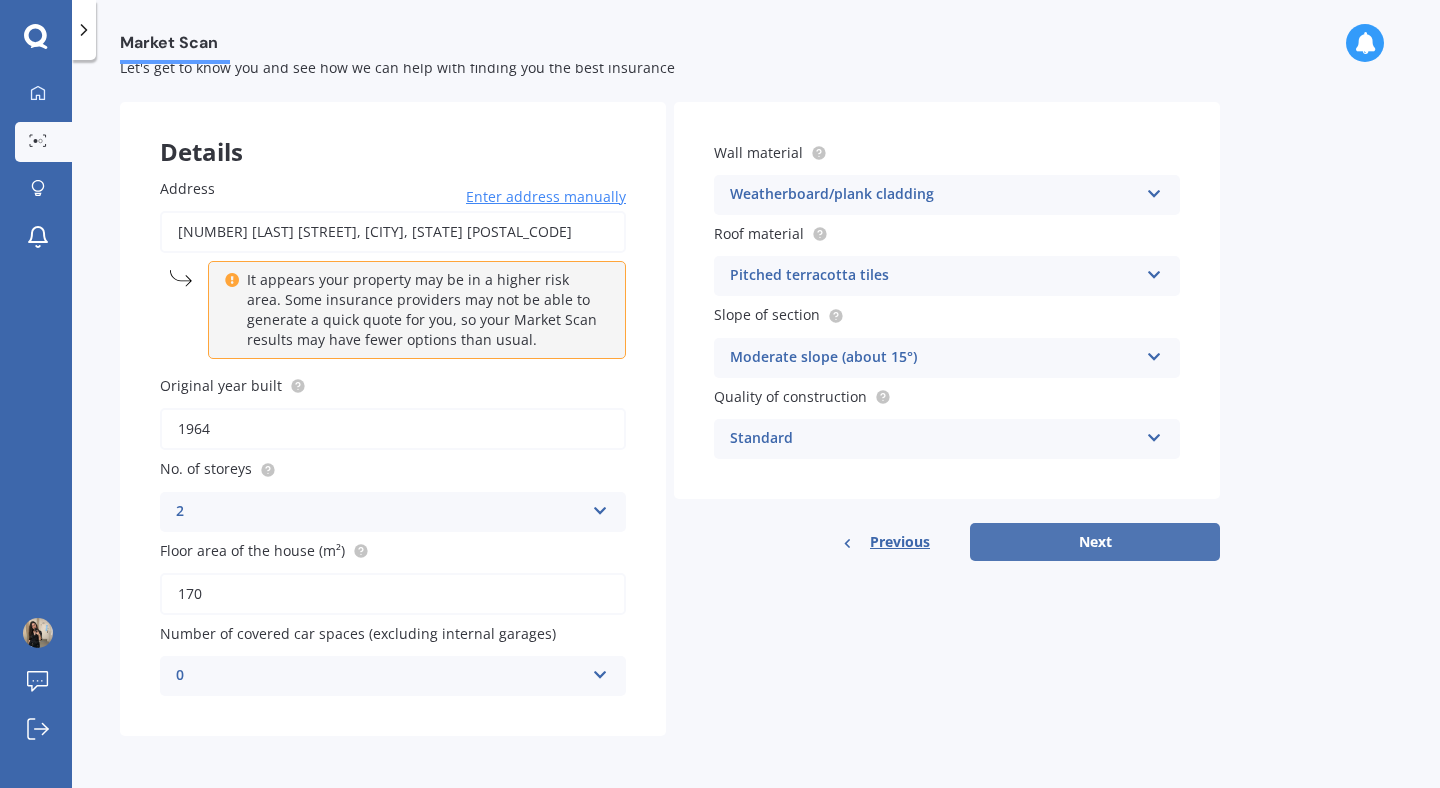 click on "Next" at bounding box center [1095, 542] 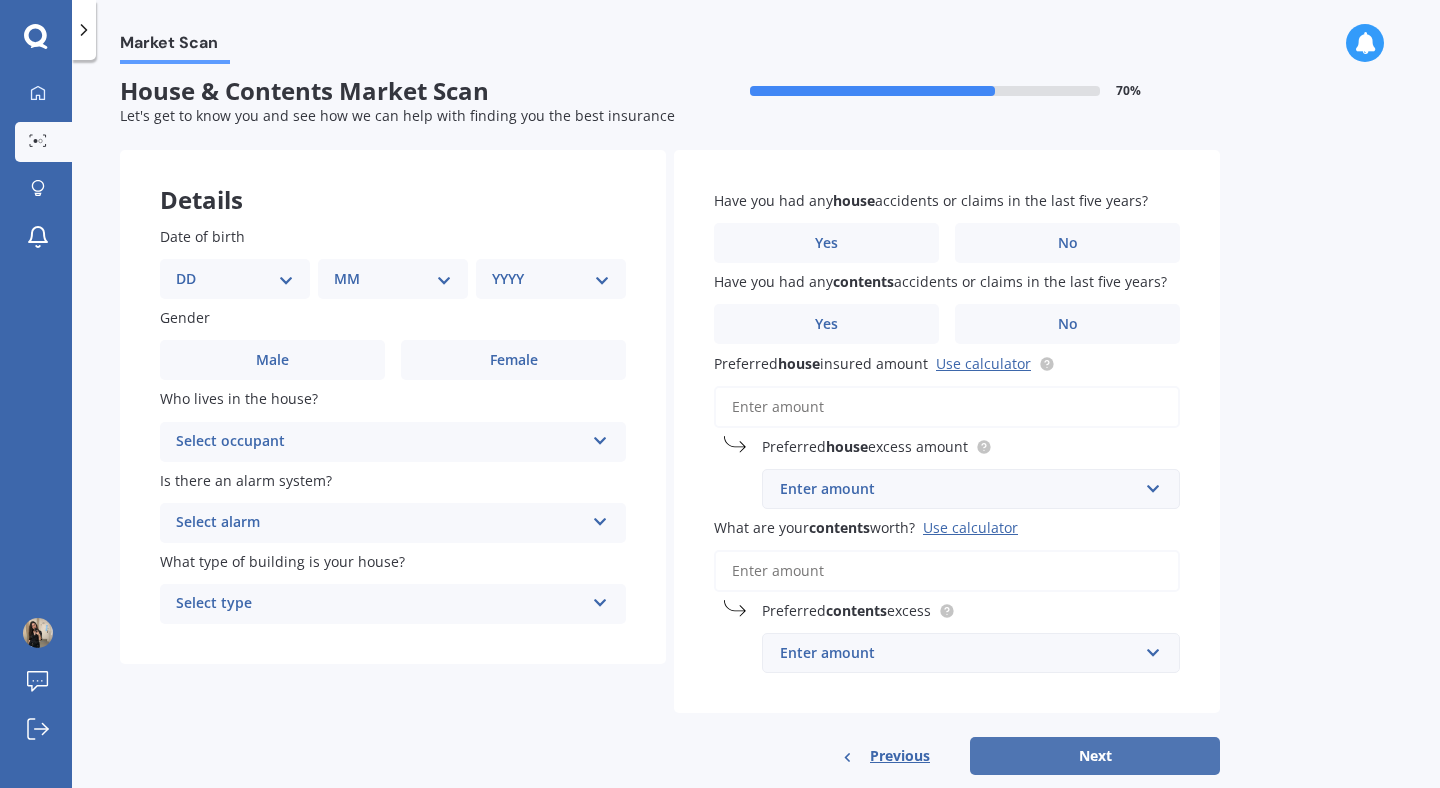 scroll, scrollTop: 0, scrollLeft: 0, axis: both 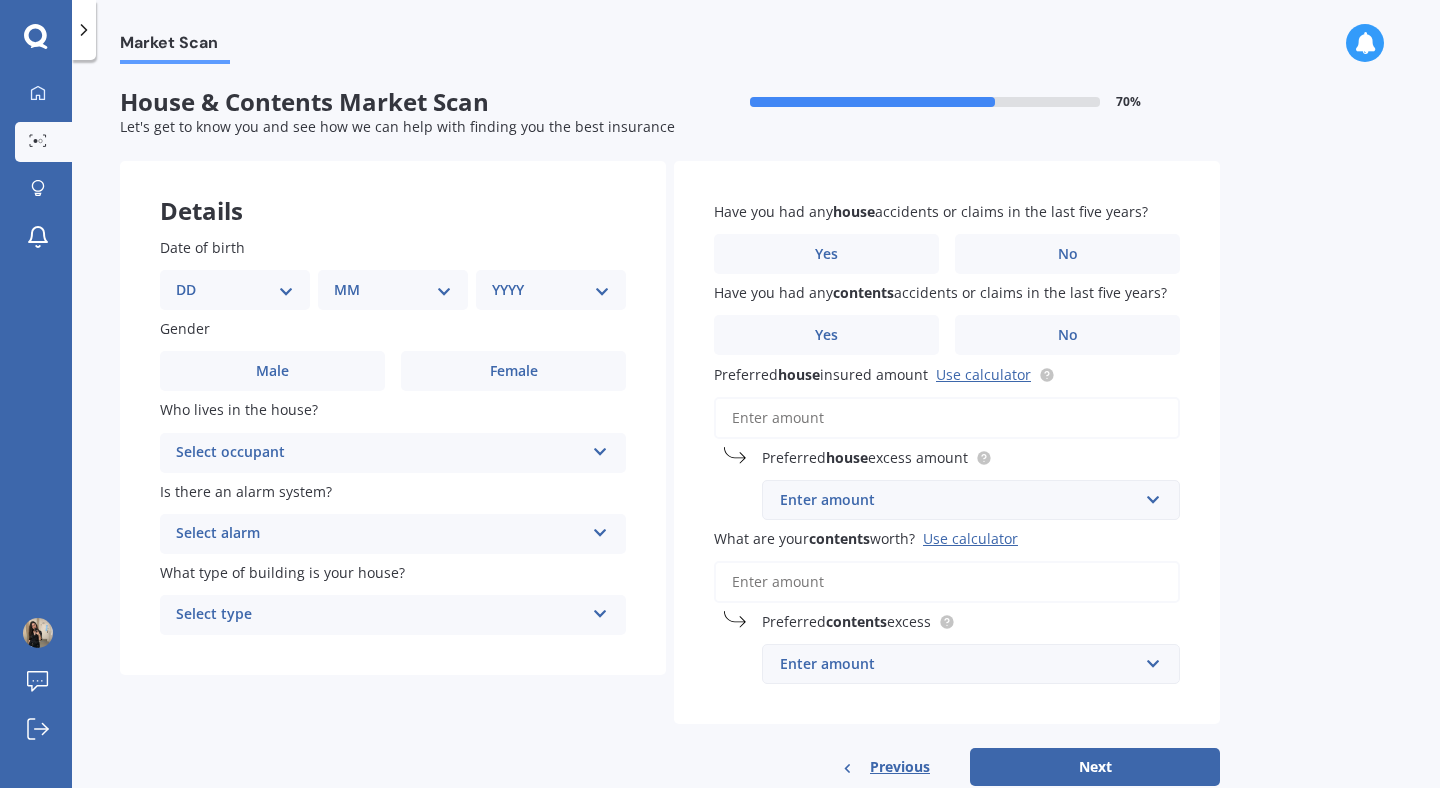 click on "DD 01 02 03 04 05 06 07 08 09 10 11 12 13 14 15 16 17 18 19 20 21 22 23 24 25 26 27 28 29 30 31" at bounding box center [235, 290] 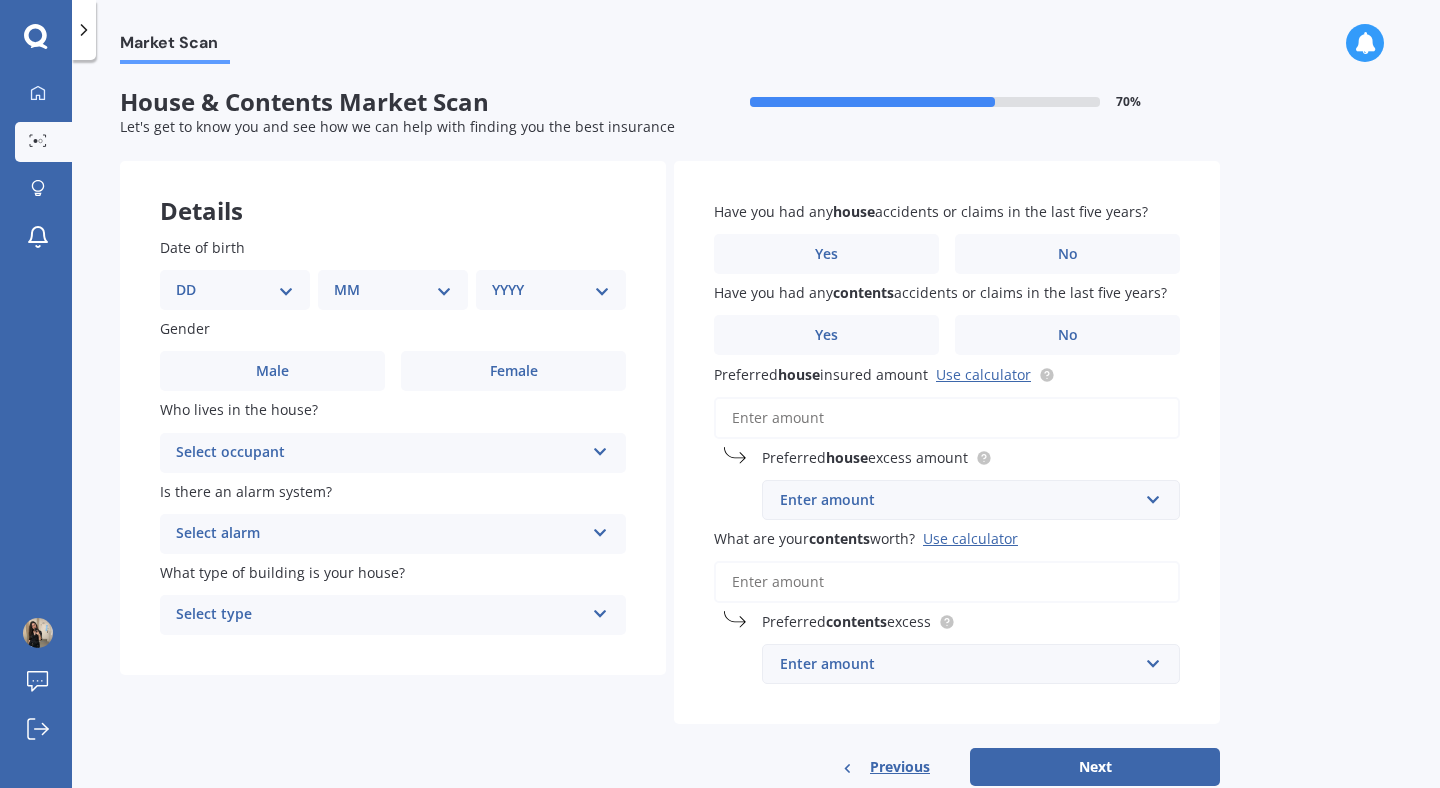 select on "08" 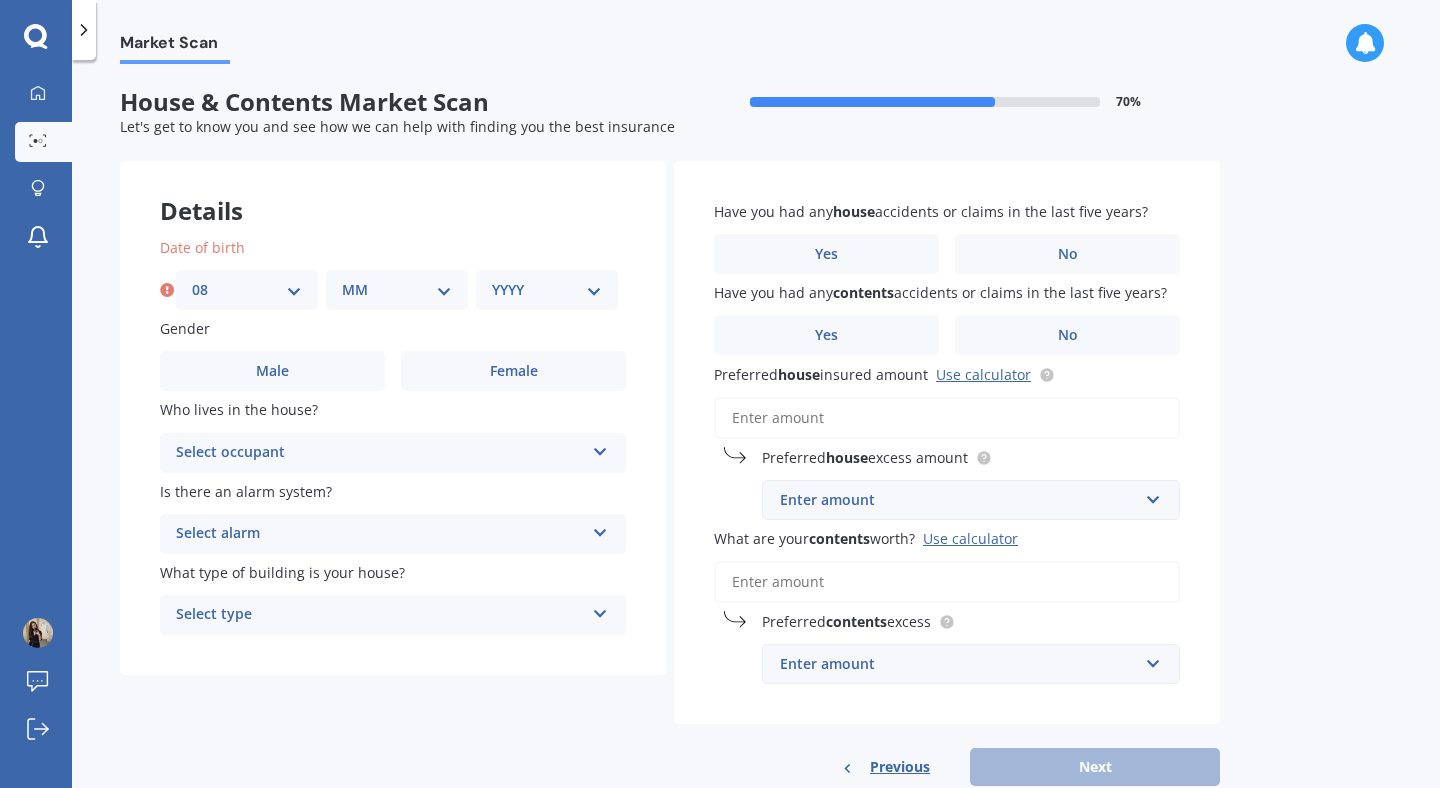 click on "MM 01 02 03 04 05 06 07 08 09 10 11 12" at bounding box center (397, 290) 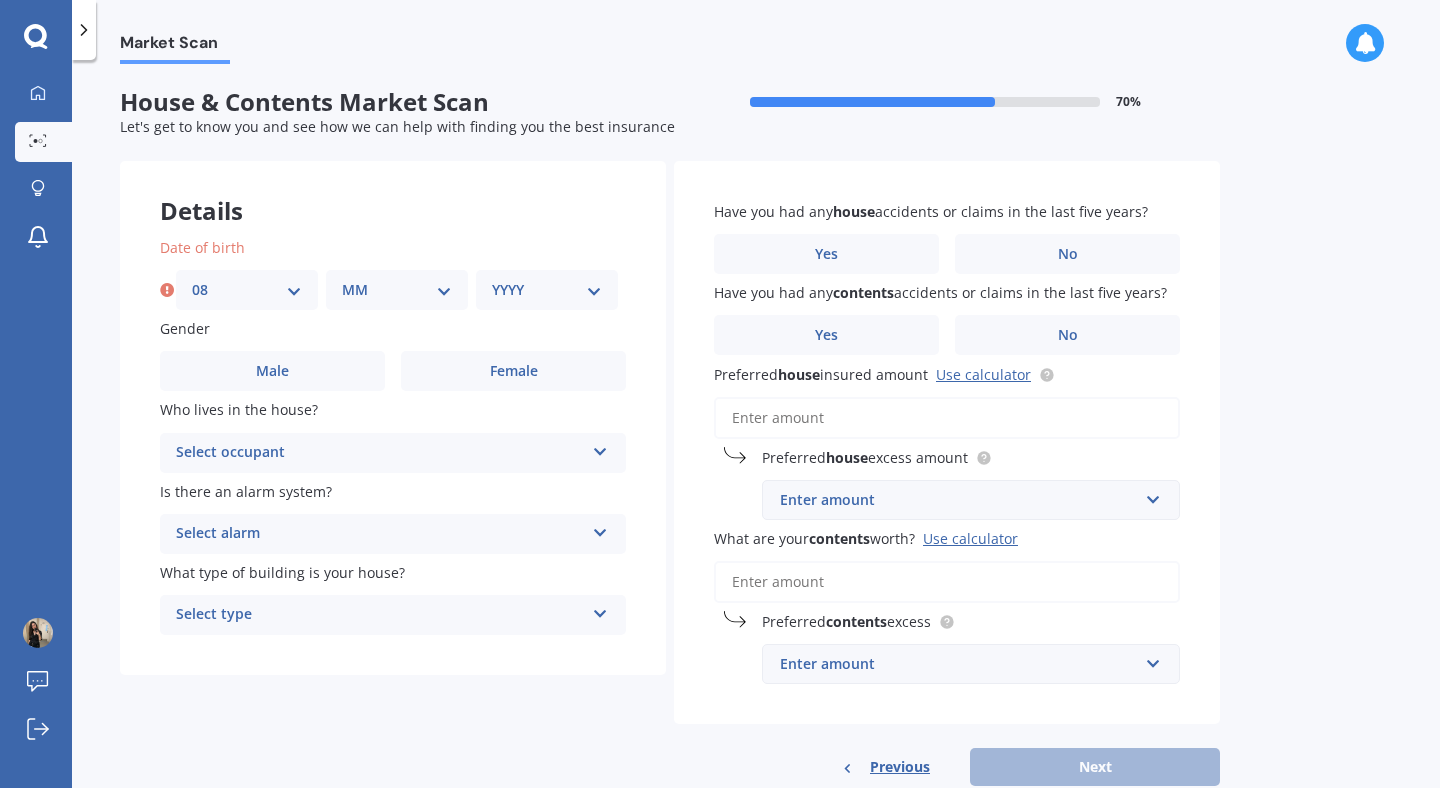 select on "09" 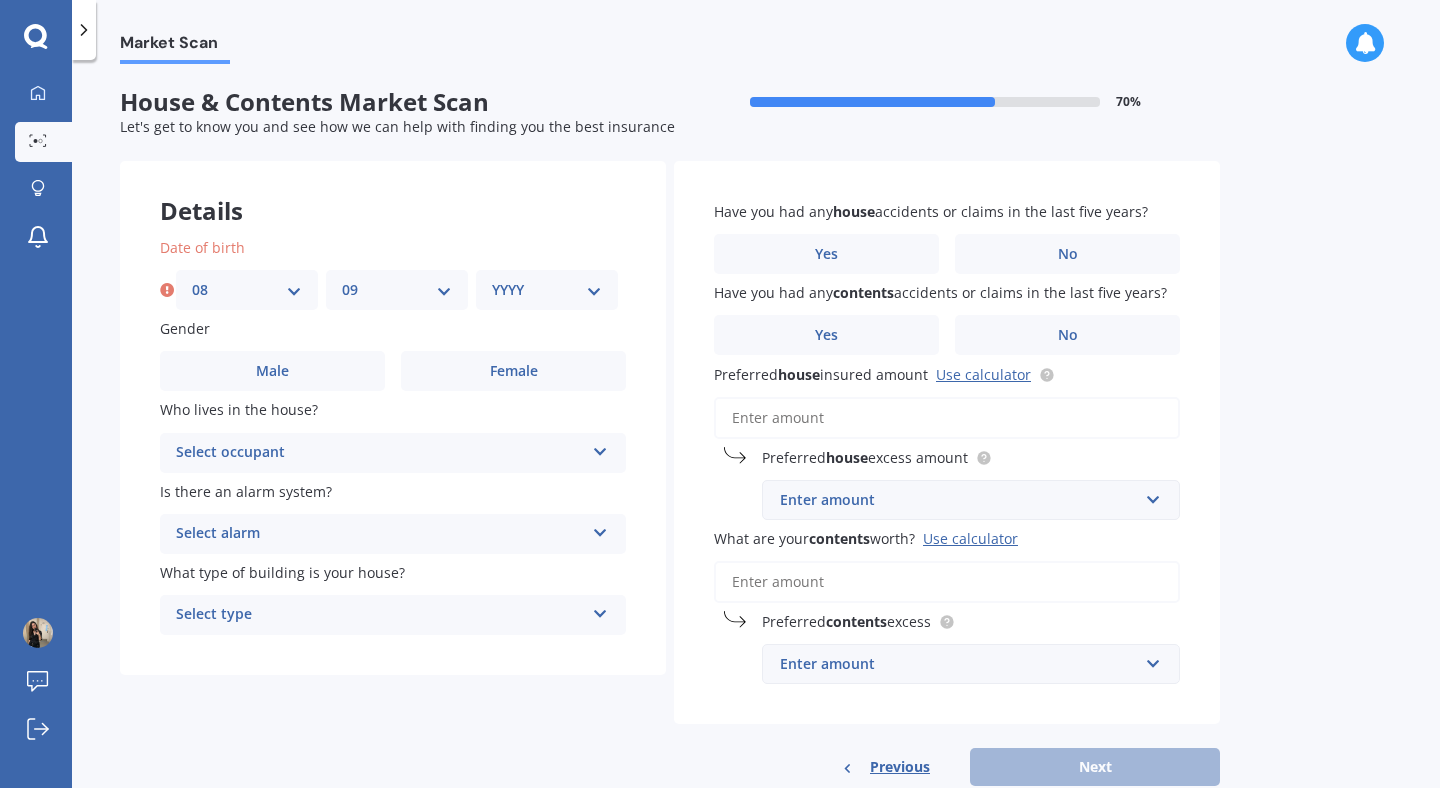 click on "YYYY 2009 2008 2007 2006 2005 2004 2003 2002 2001 2000 1999 1998 1997 1996 1995 1994 1993 1992 1991 1990 1989 1988 1987 1986 1985 1984 1983 1982 1981 1980 1979 1978 1977 1976 1975 1974 1973 1972 1971 1970 1969 1968 1967 1966 1965 1964 1963 1962 1961 1960 1959 1958 1957 1956 1955 1954 1953 1952 1951 1950 1949 1948 1947 1946 1945 1944 1943 1942 1941 1940 1939 1938 1937 1936 1935 1934 1933 1932 1931 1930 1929 1928 1927 1926 1925 1924 1923 1922 1921 1920 1919 1918 1917 1916 1915 1914 1913 1912 1911 1910" at bounding box center [547, 290] 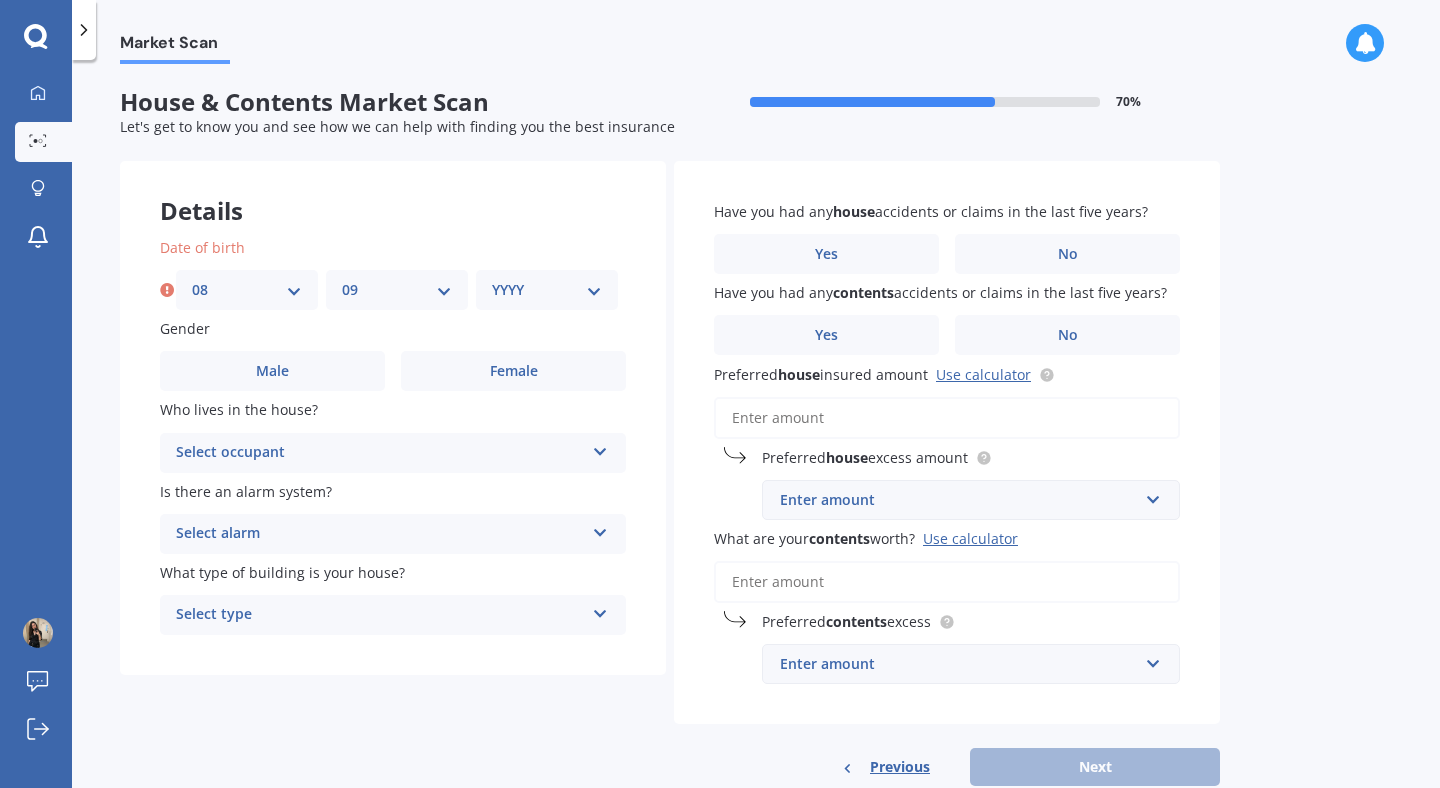 select on "1996" 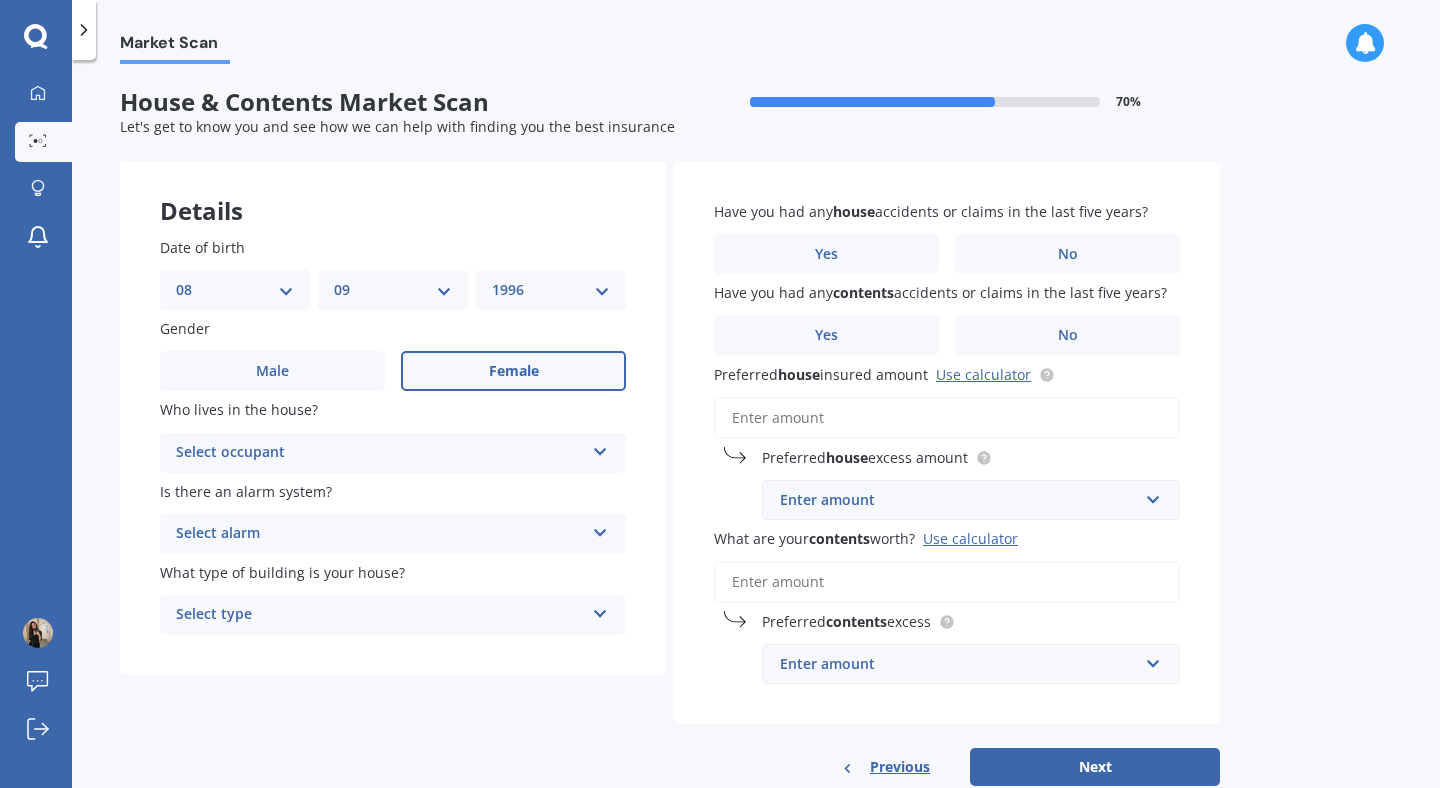 click on "Female" at bounding box center [272, 371] 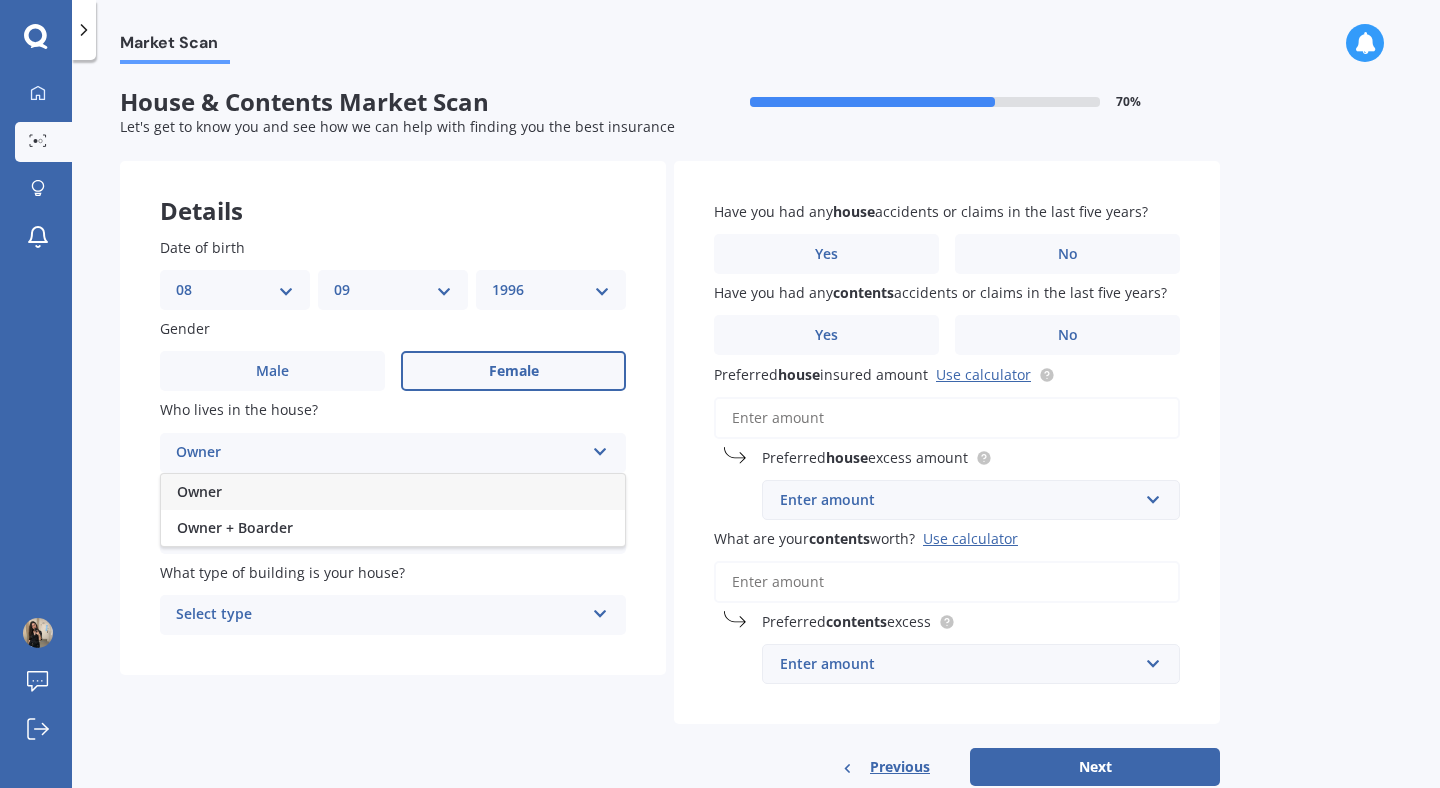click on "Owner" at bounding box center (393, 492) 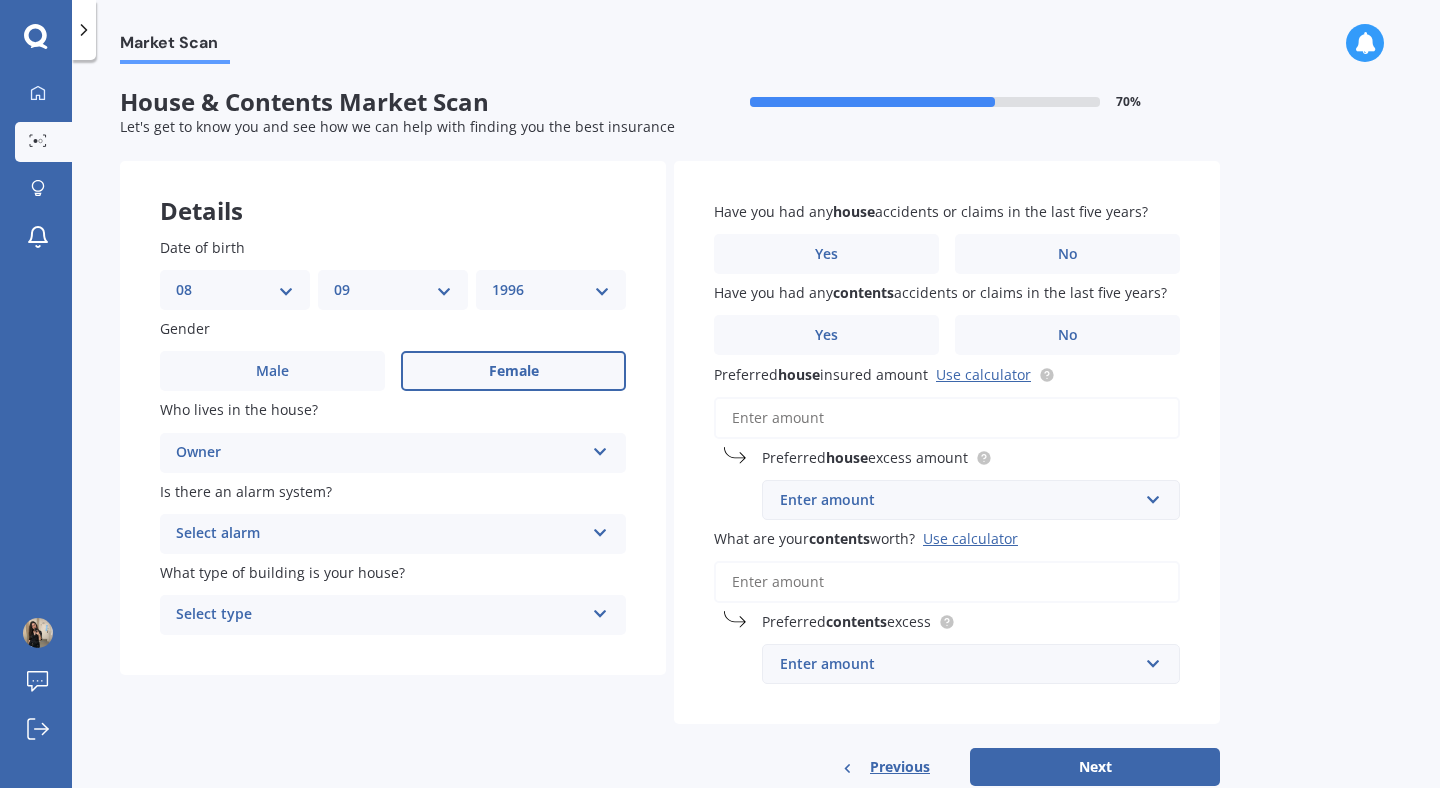 click at bounding box center [600, 448] 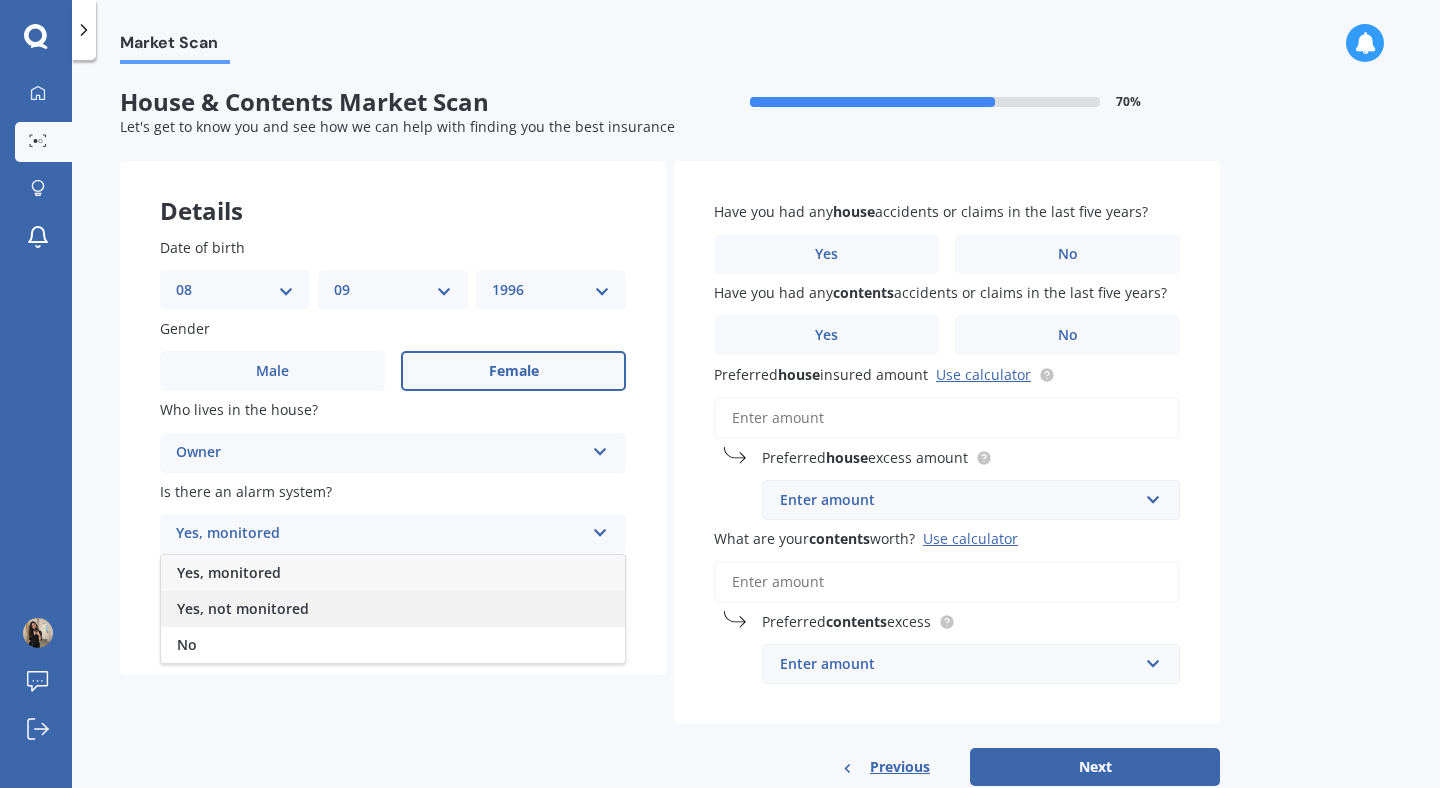 click on "Yes, not monitored" at bounding box center [393, 609] 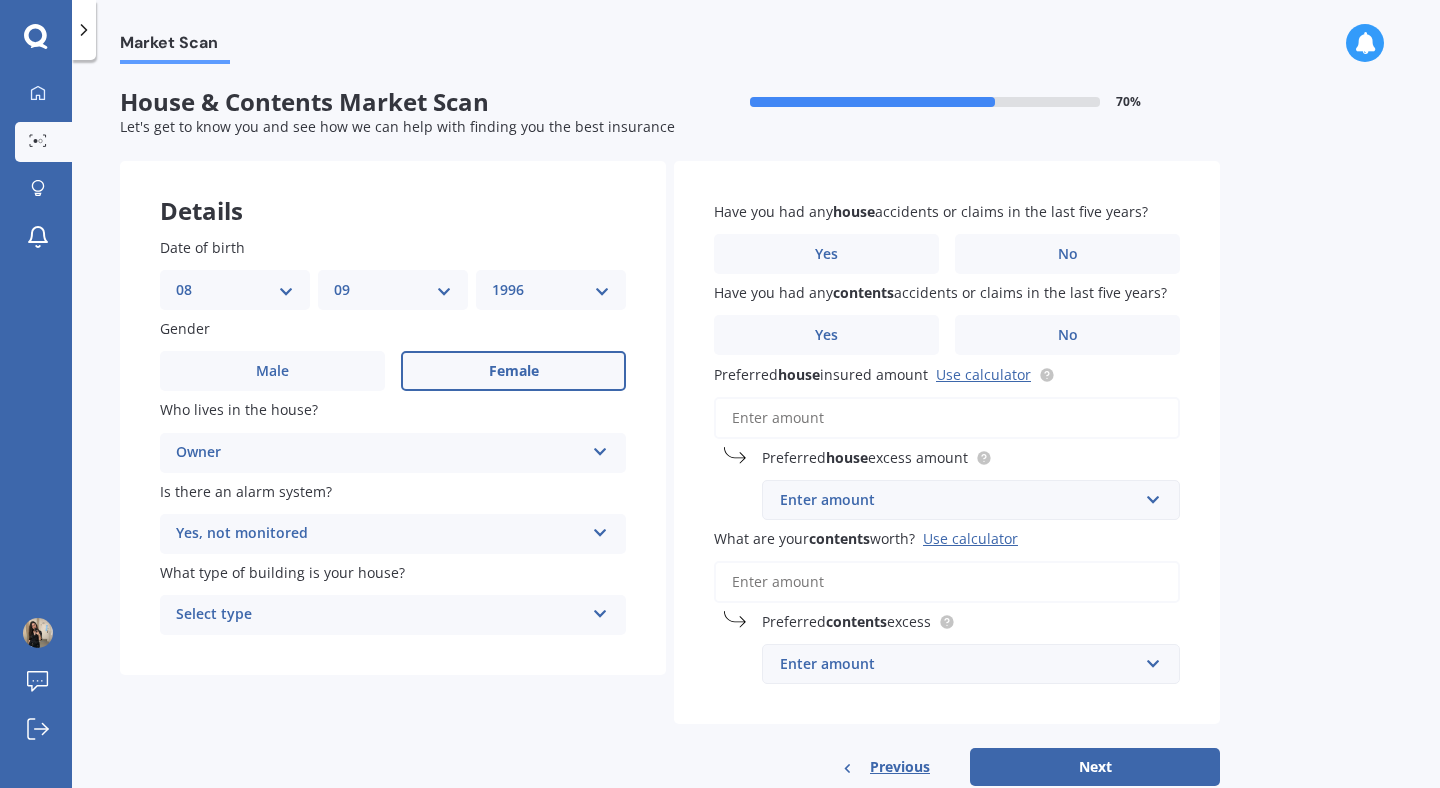 click on "Select type" at bounding box center [380, 615] 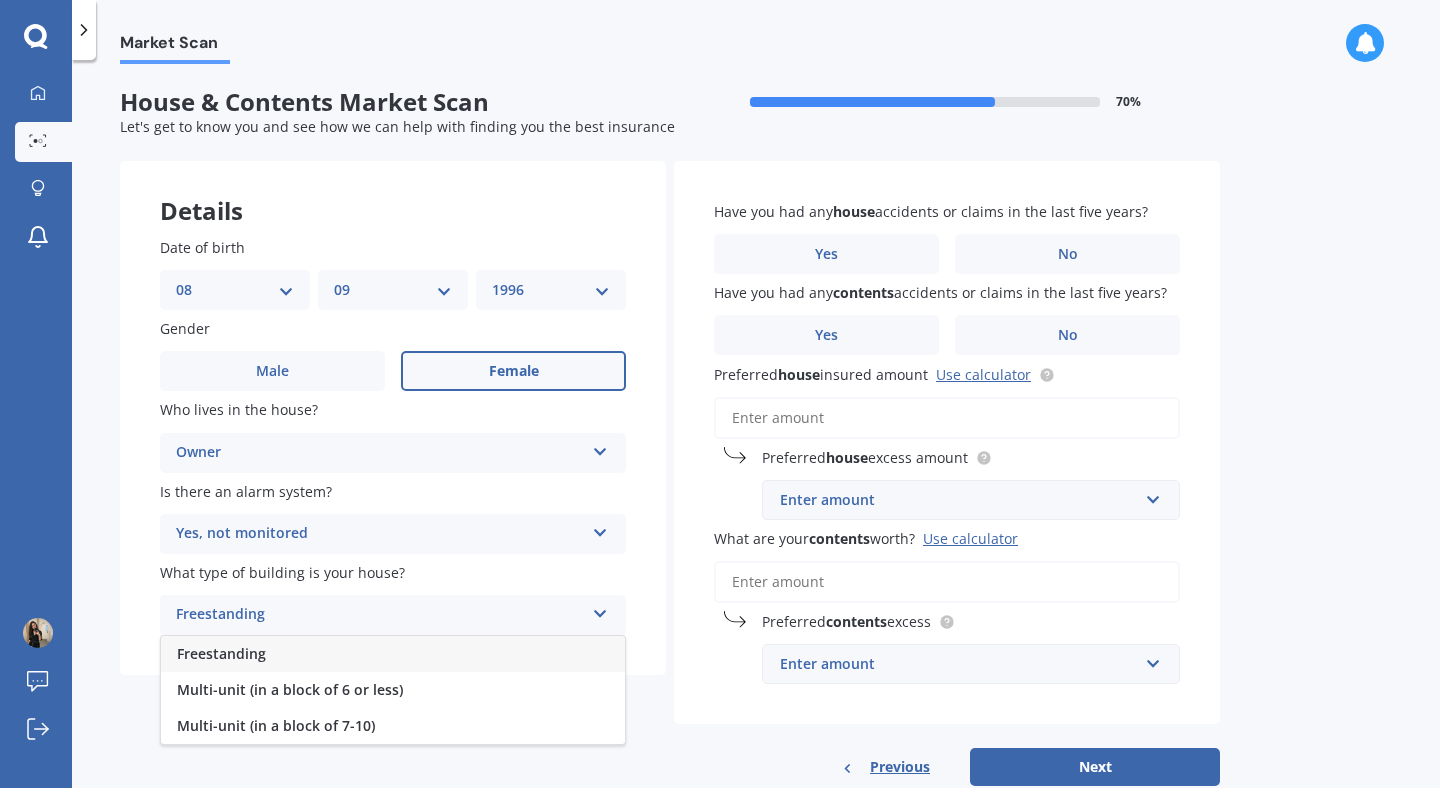 click on "Freestanding" at bounding box center [393, 654] 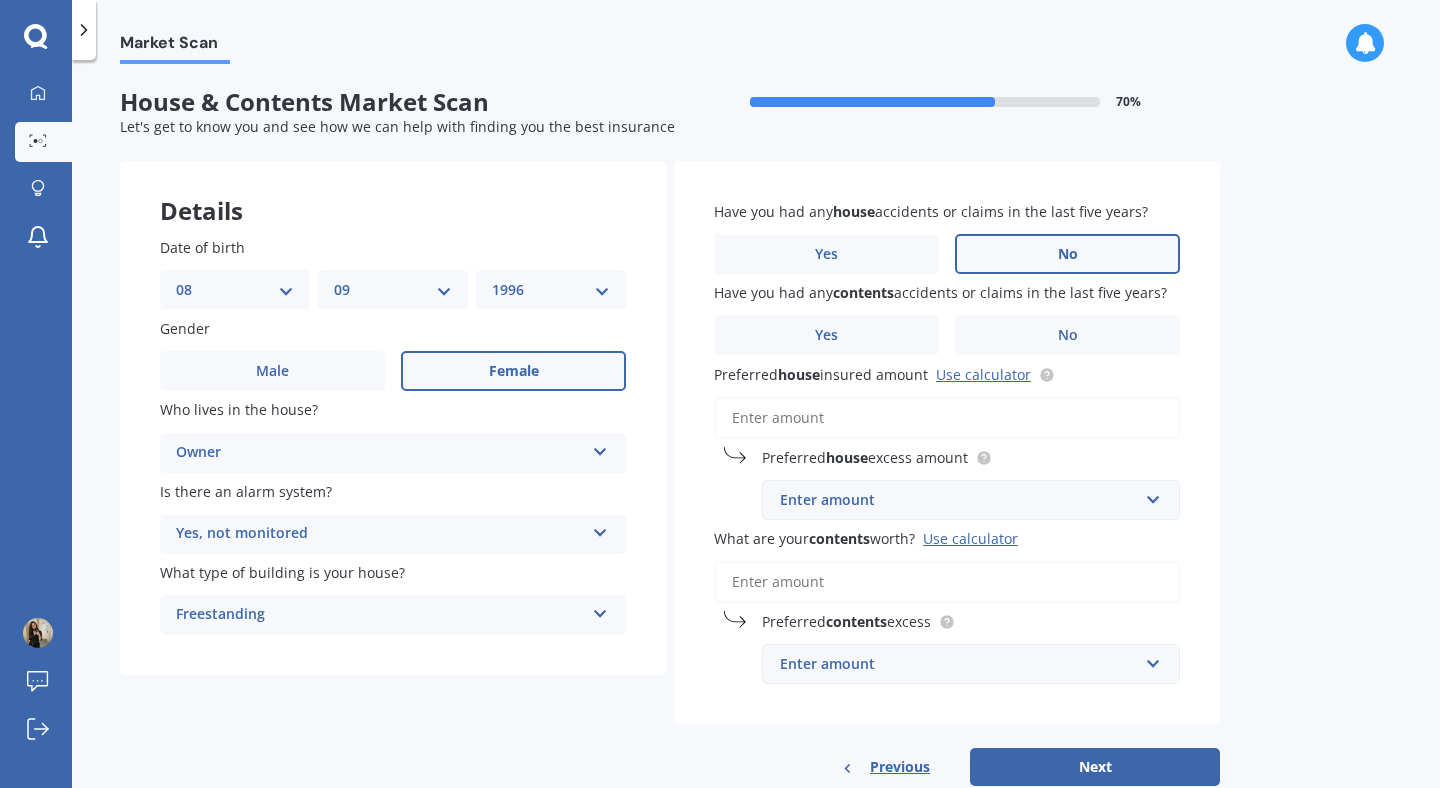 click on "No" at bounding box center [513, 371] 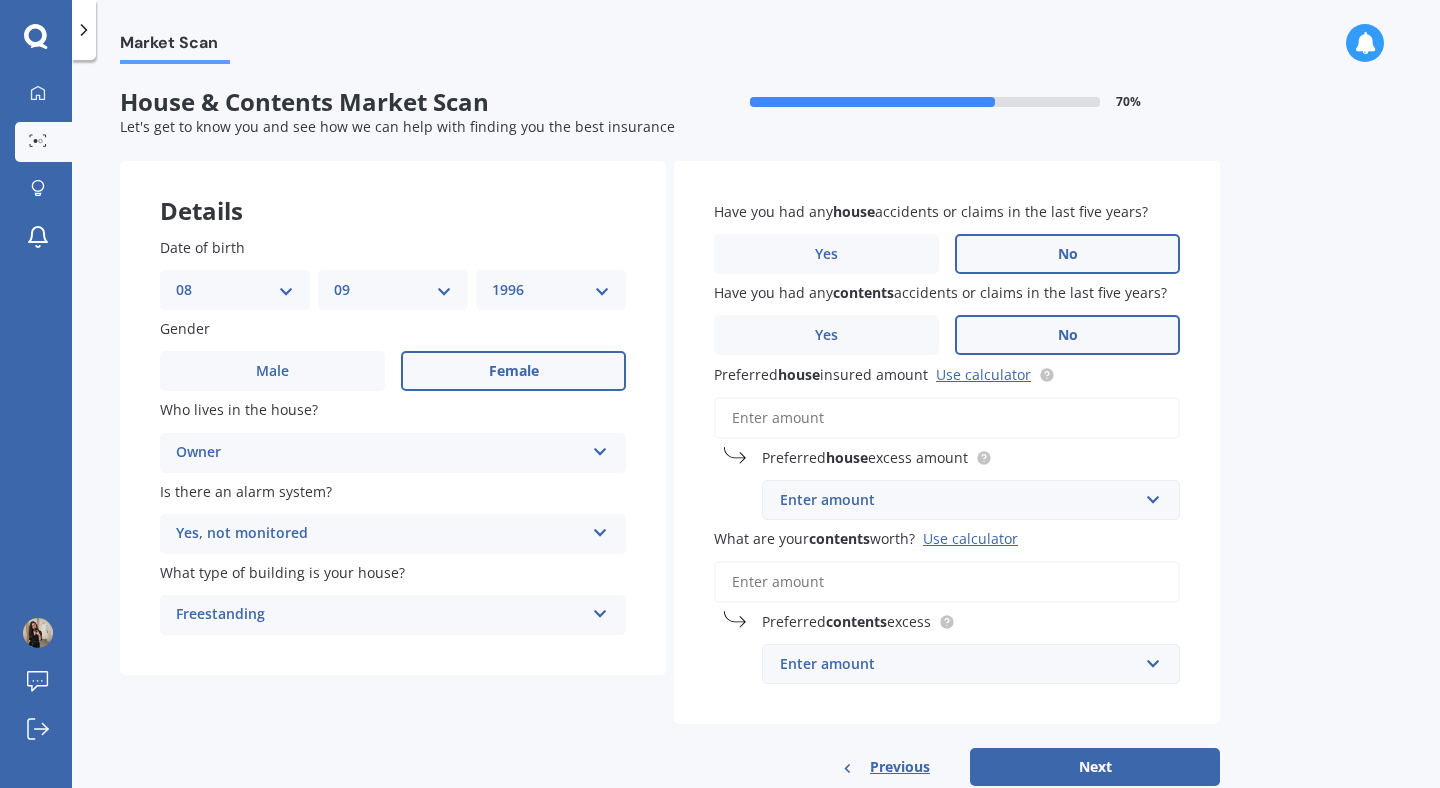 click on "No" at bounding box center (513, 371) 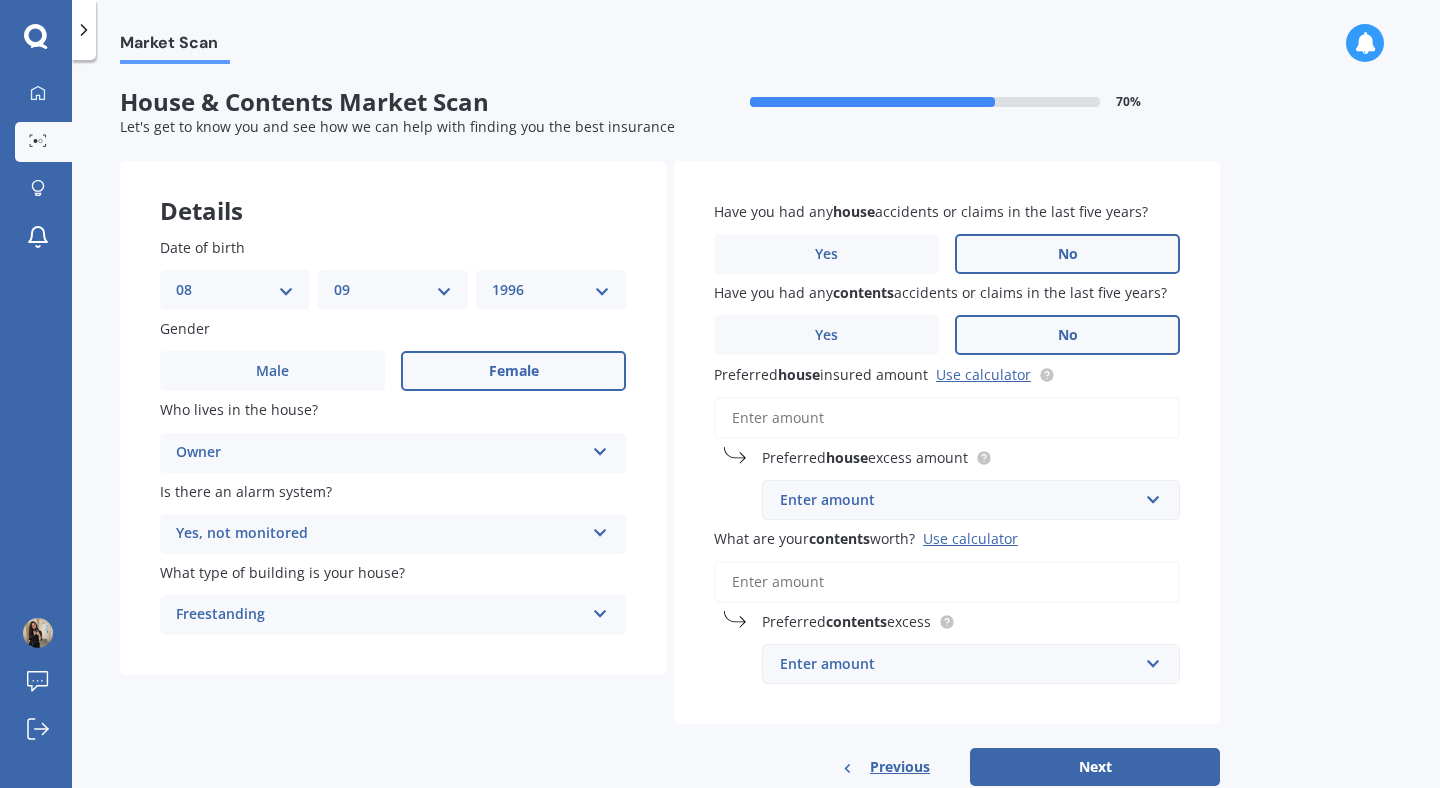 click on "No" at bounding box center (0, 0) 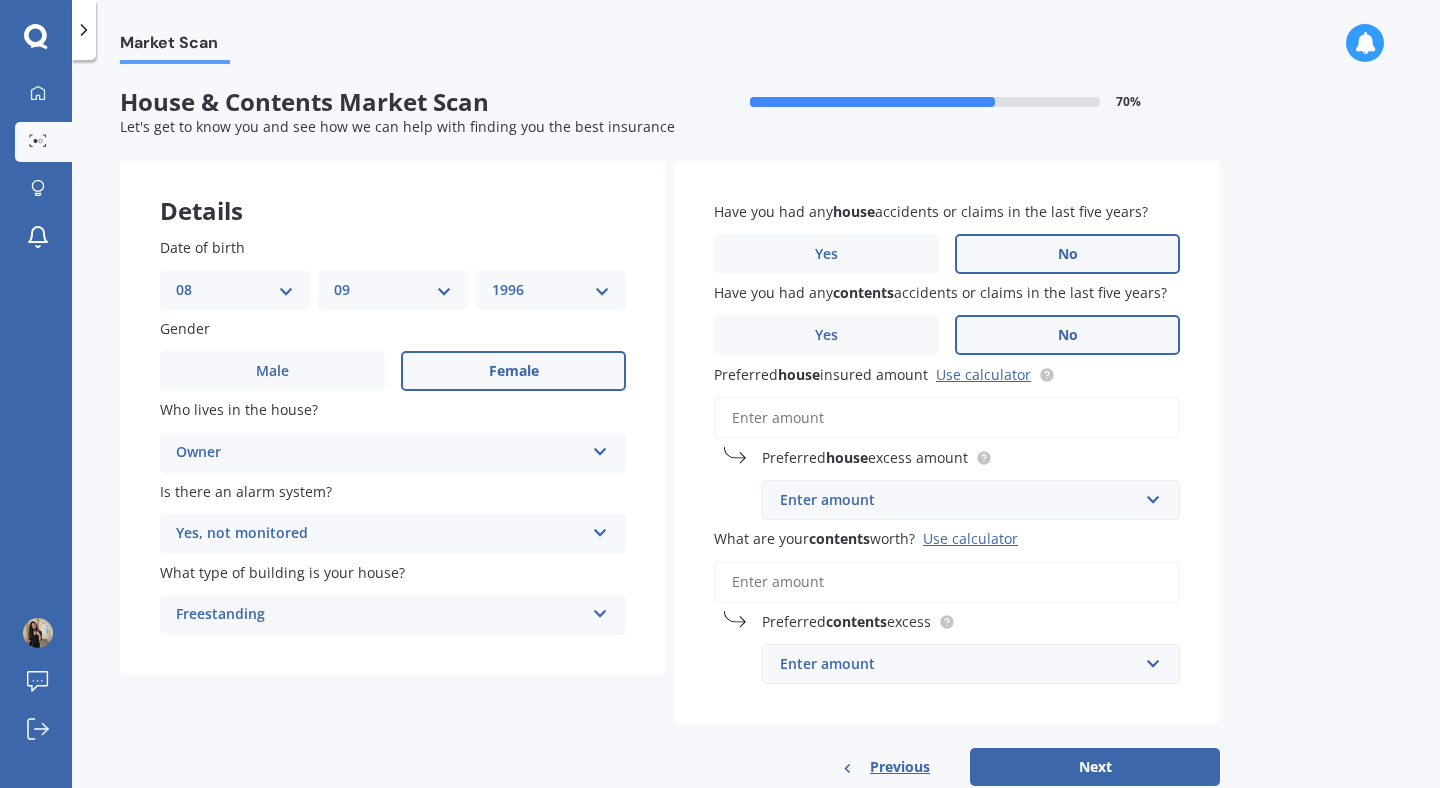scroll, scrollTop: 53, scrollLeft: 0, axis: vertical 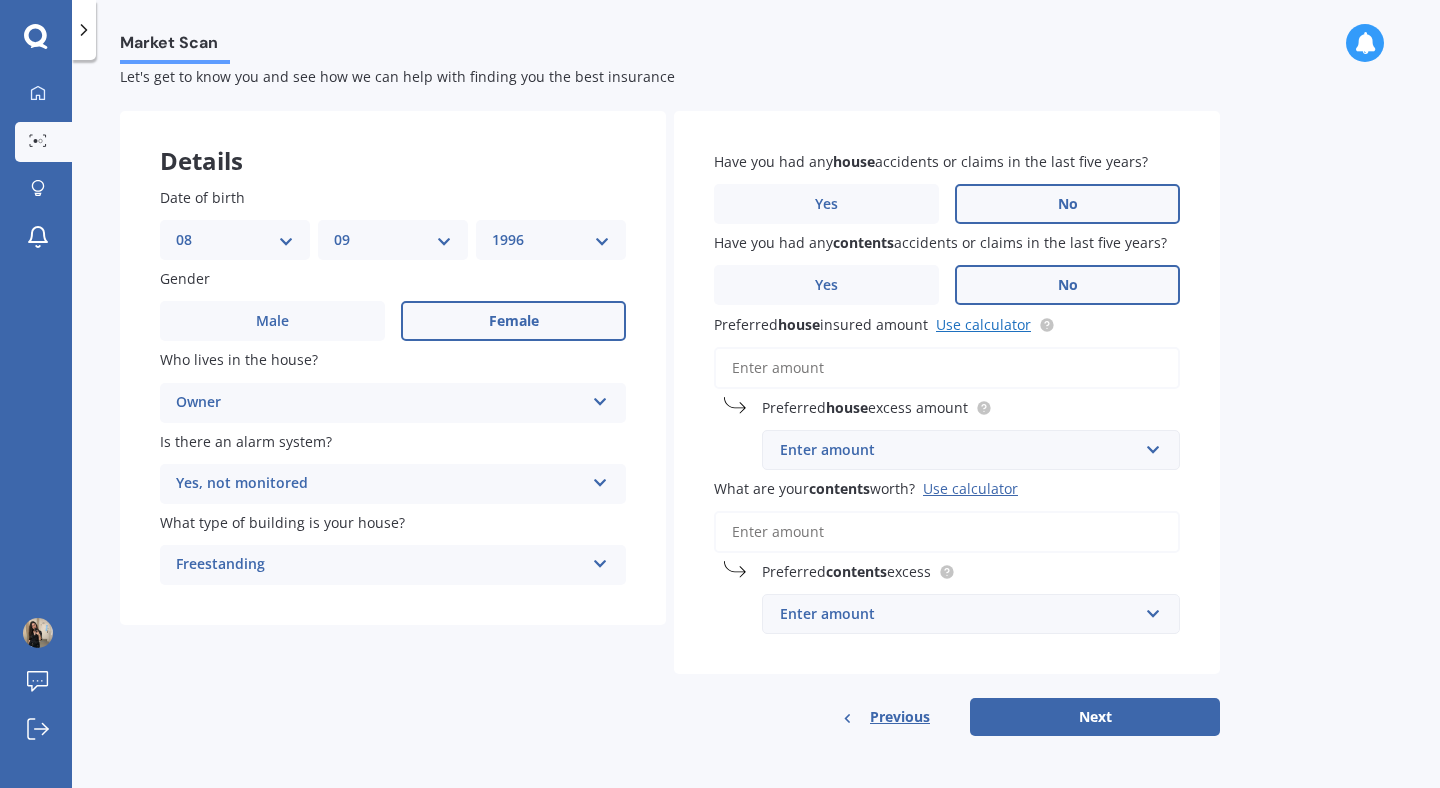 click on "Use calculator" at bounding box center (983, 324) 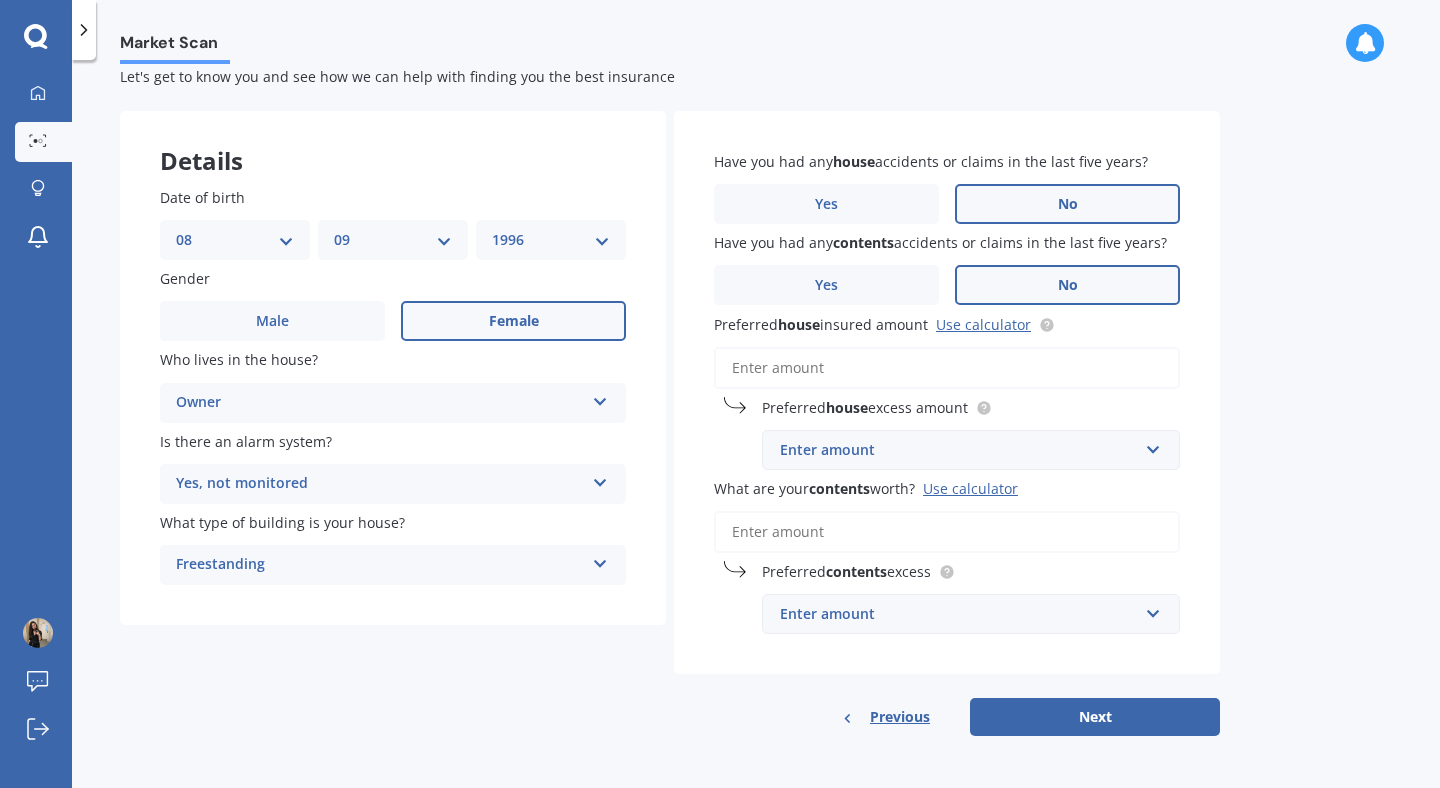 click on "Preferred  house  insured amount Use calculator" at bounding box center [947, 368] 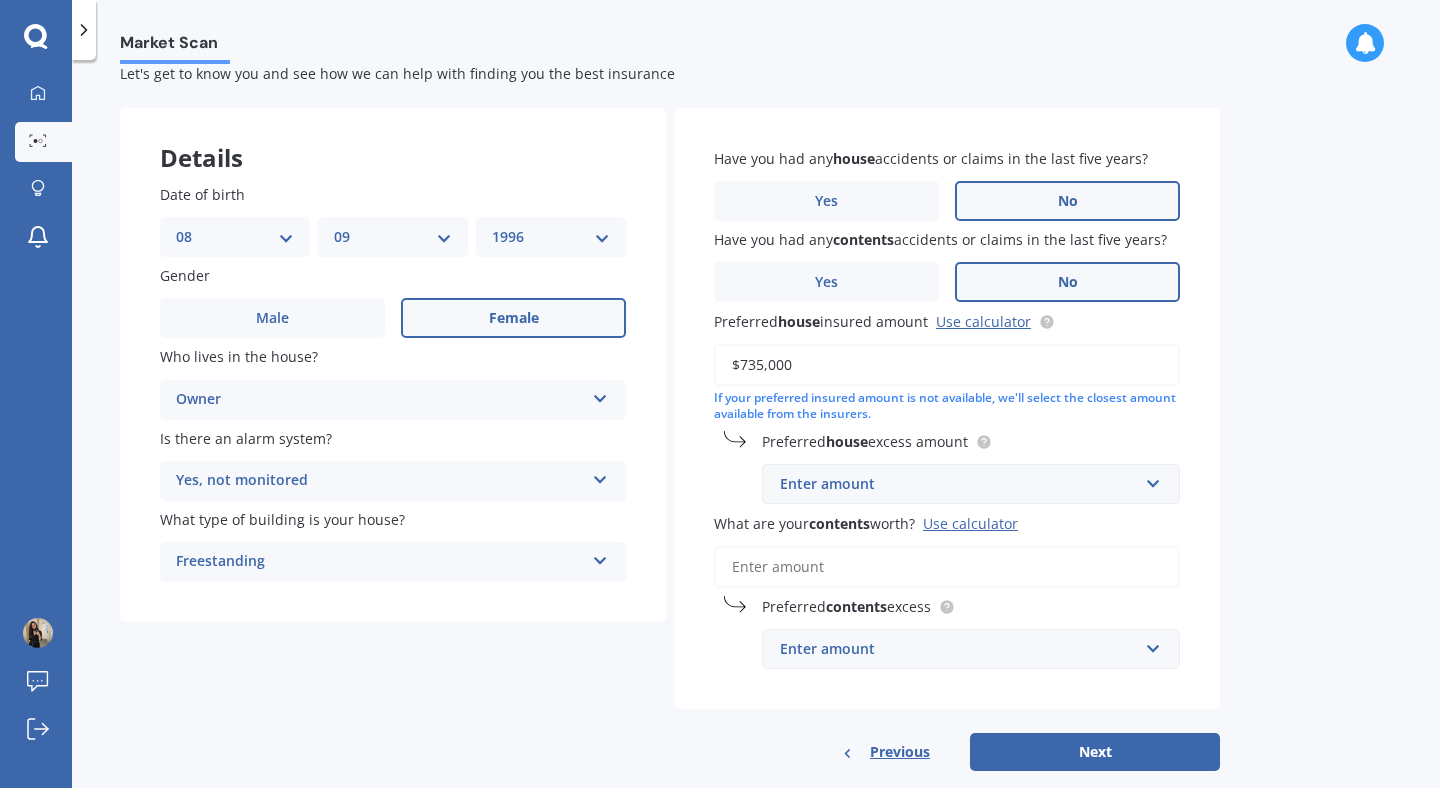 type on "$735,000" 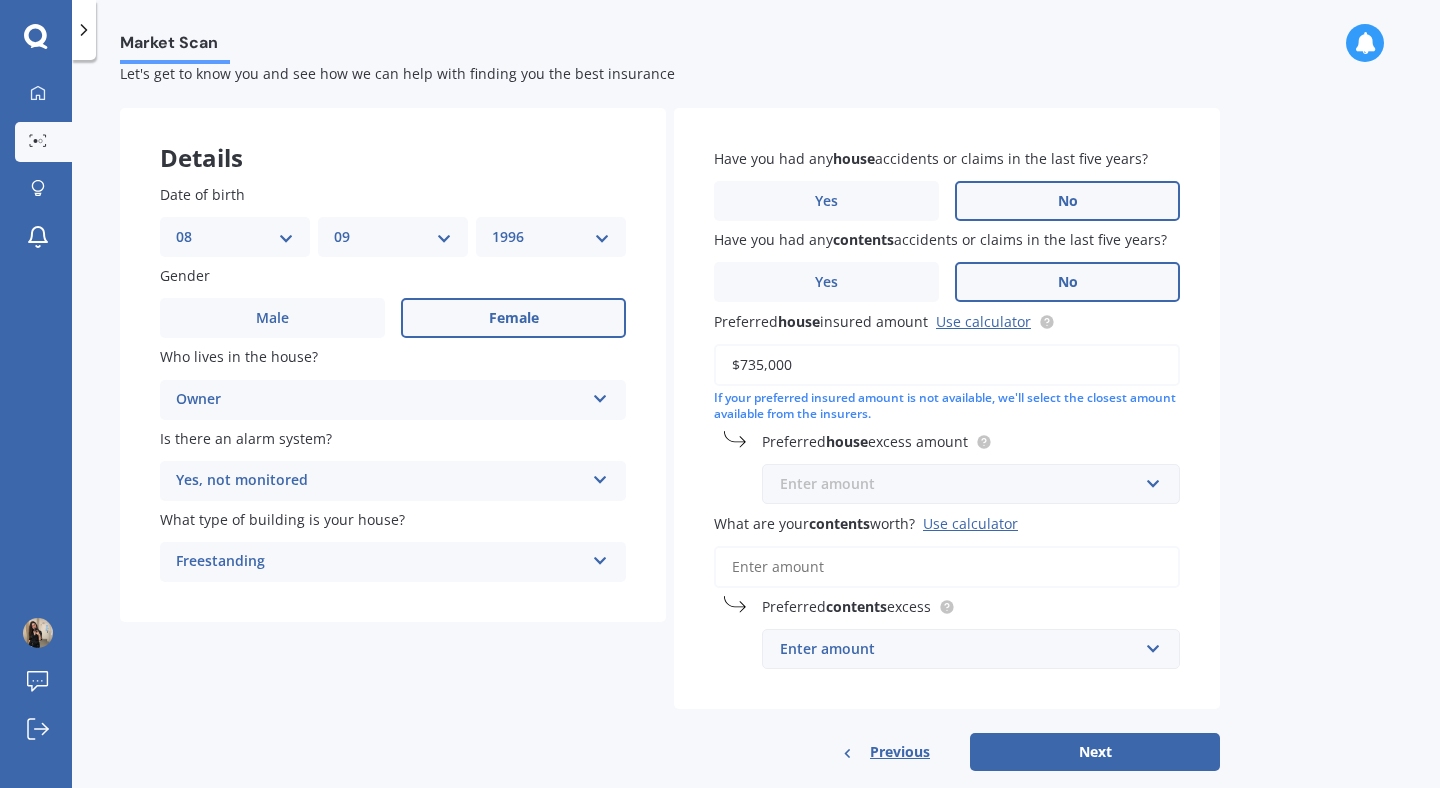 click at bounding box center [964, 484] 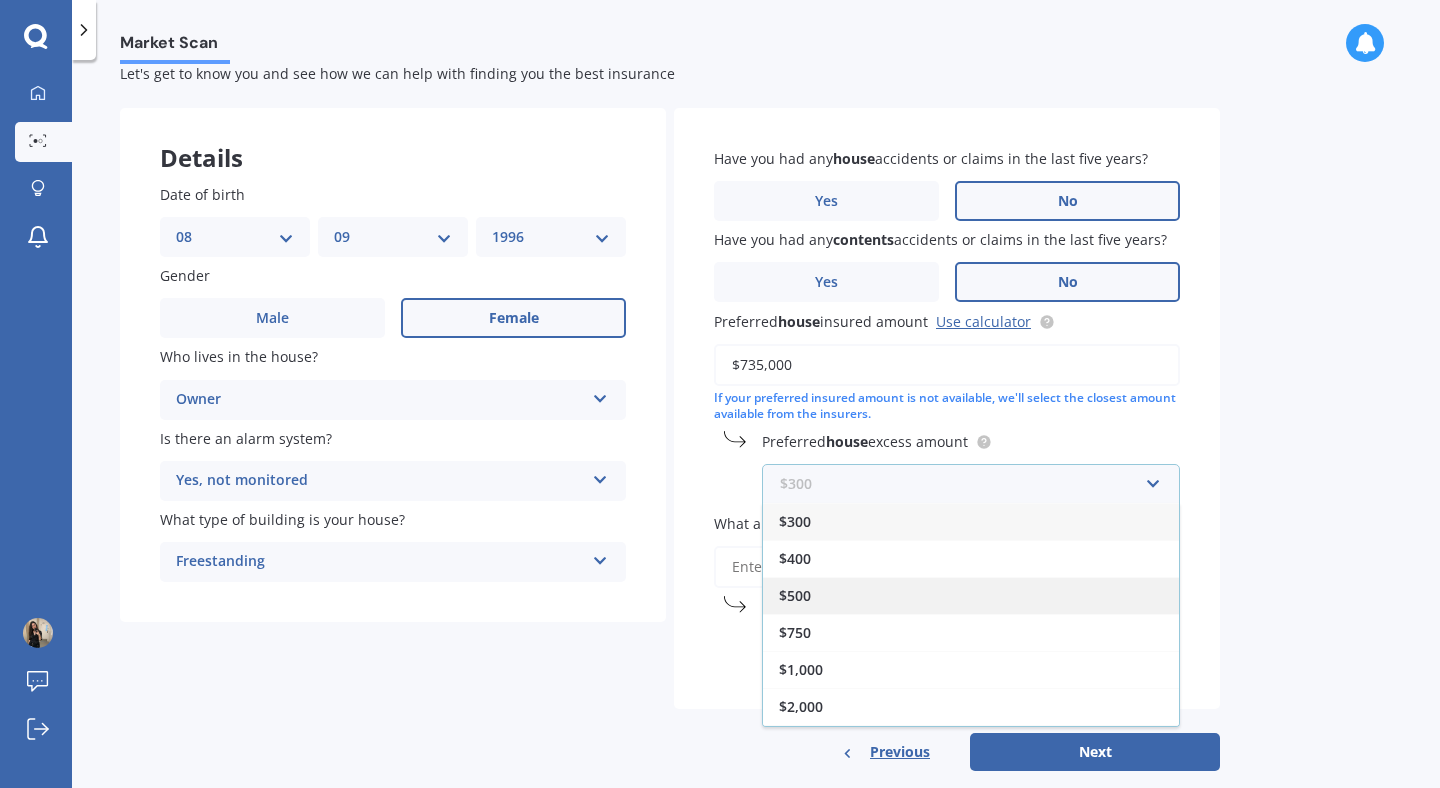 scroll, scrollTop: 35, scrollLeft: 0, axis: vertical 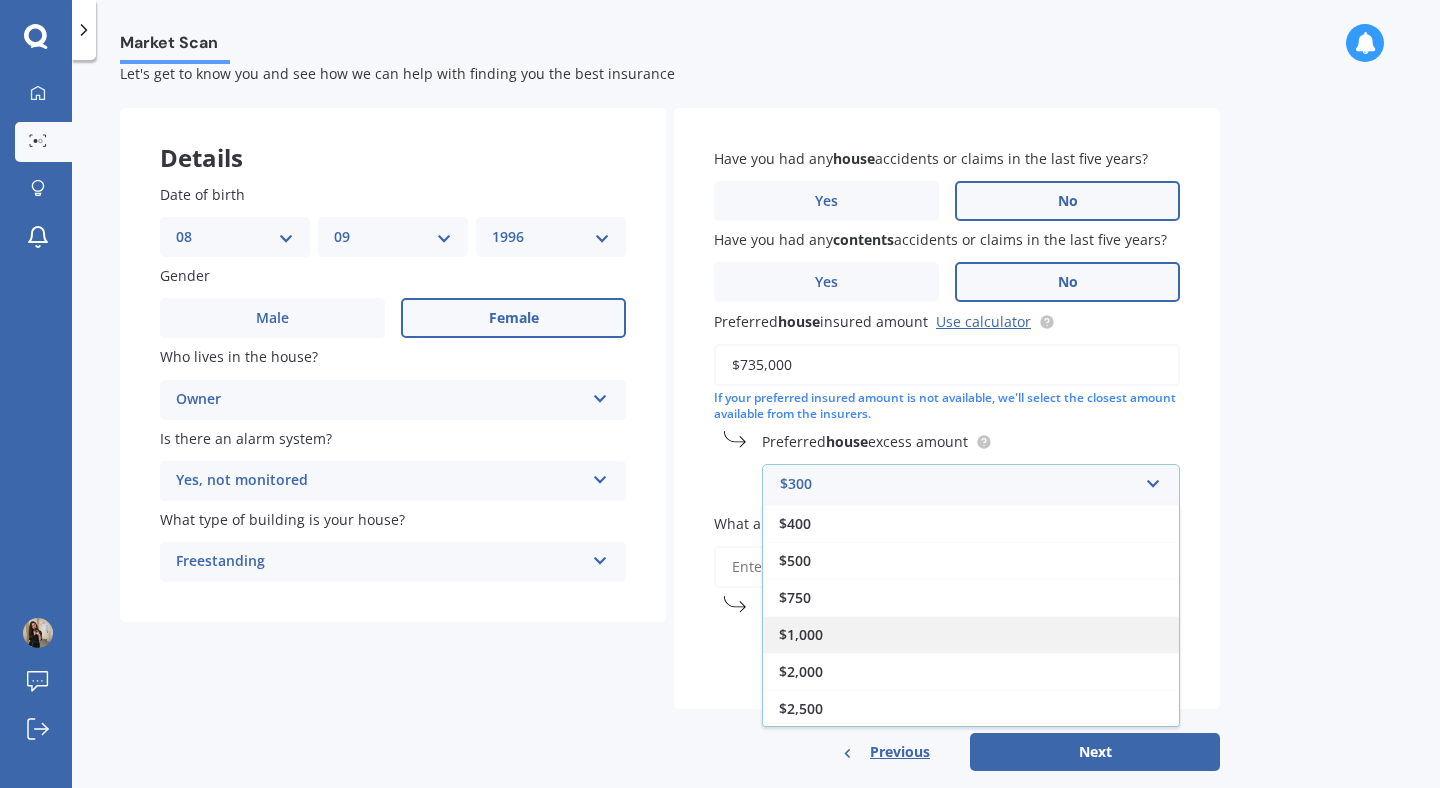 click on "$1,000" at bounding box center (971, 634) 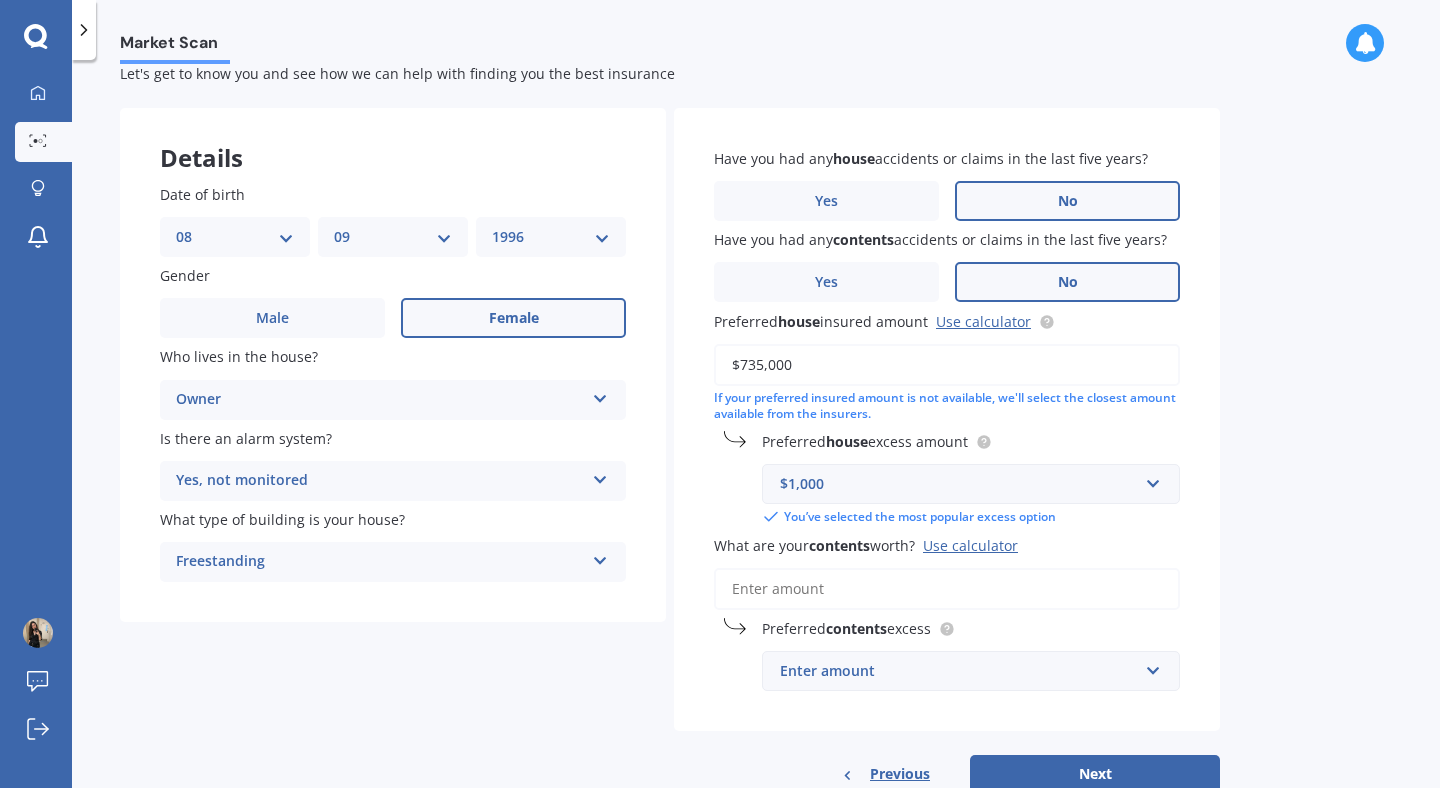scroll, scrollTop: 113, scrollLeft: 0, axis: vertical 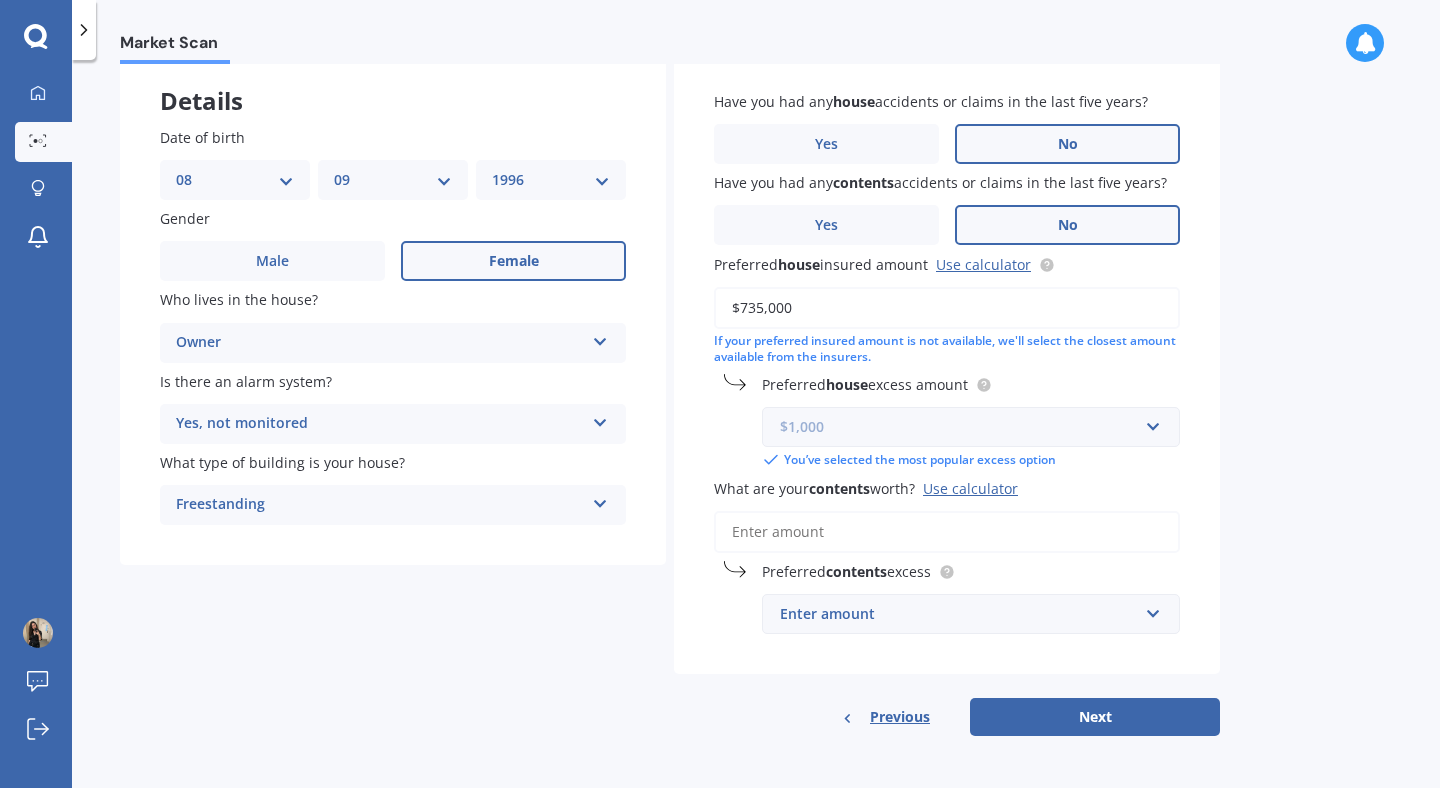 click at bounding box center (964, 427) 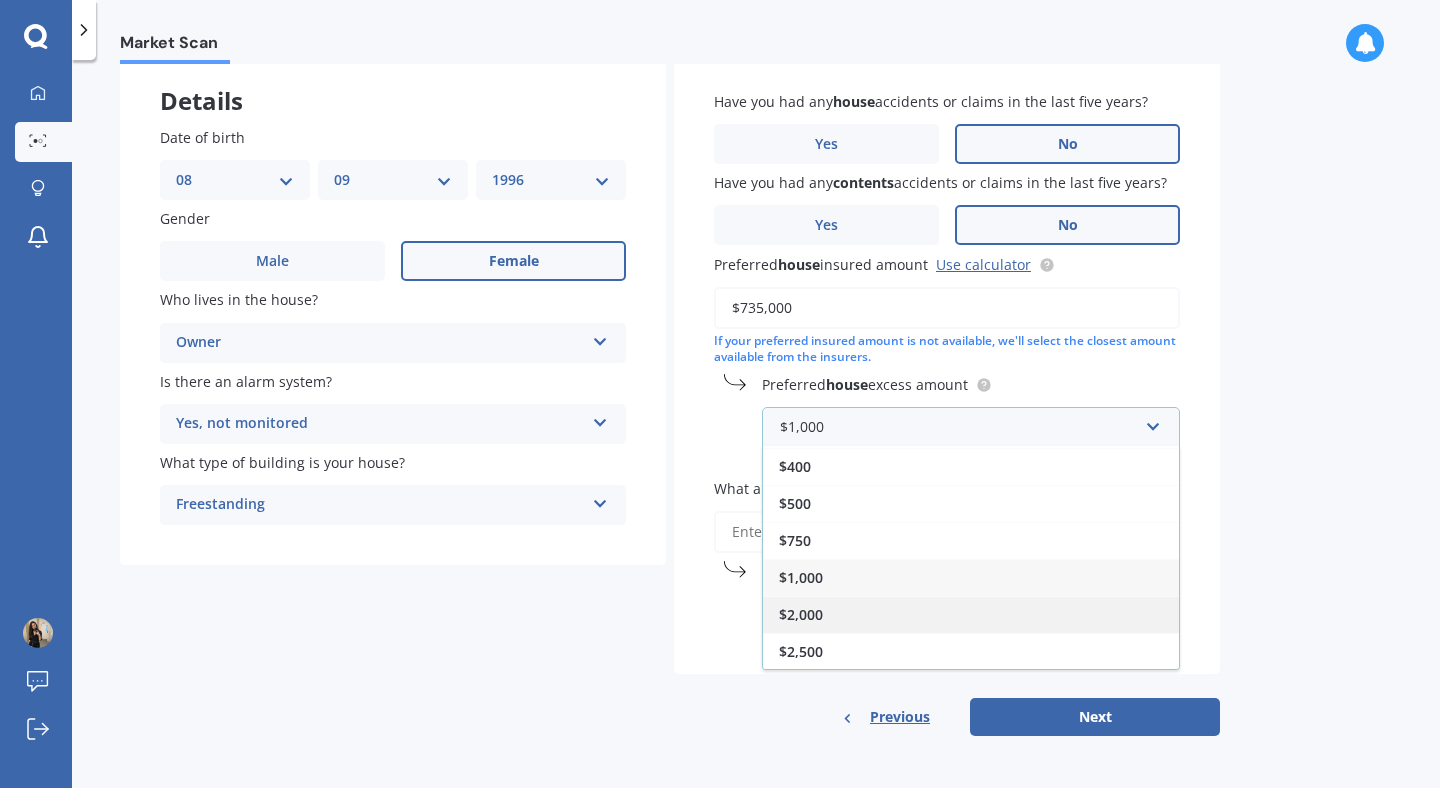 click on "$2,000" at bounding box center (971, 614) 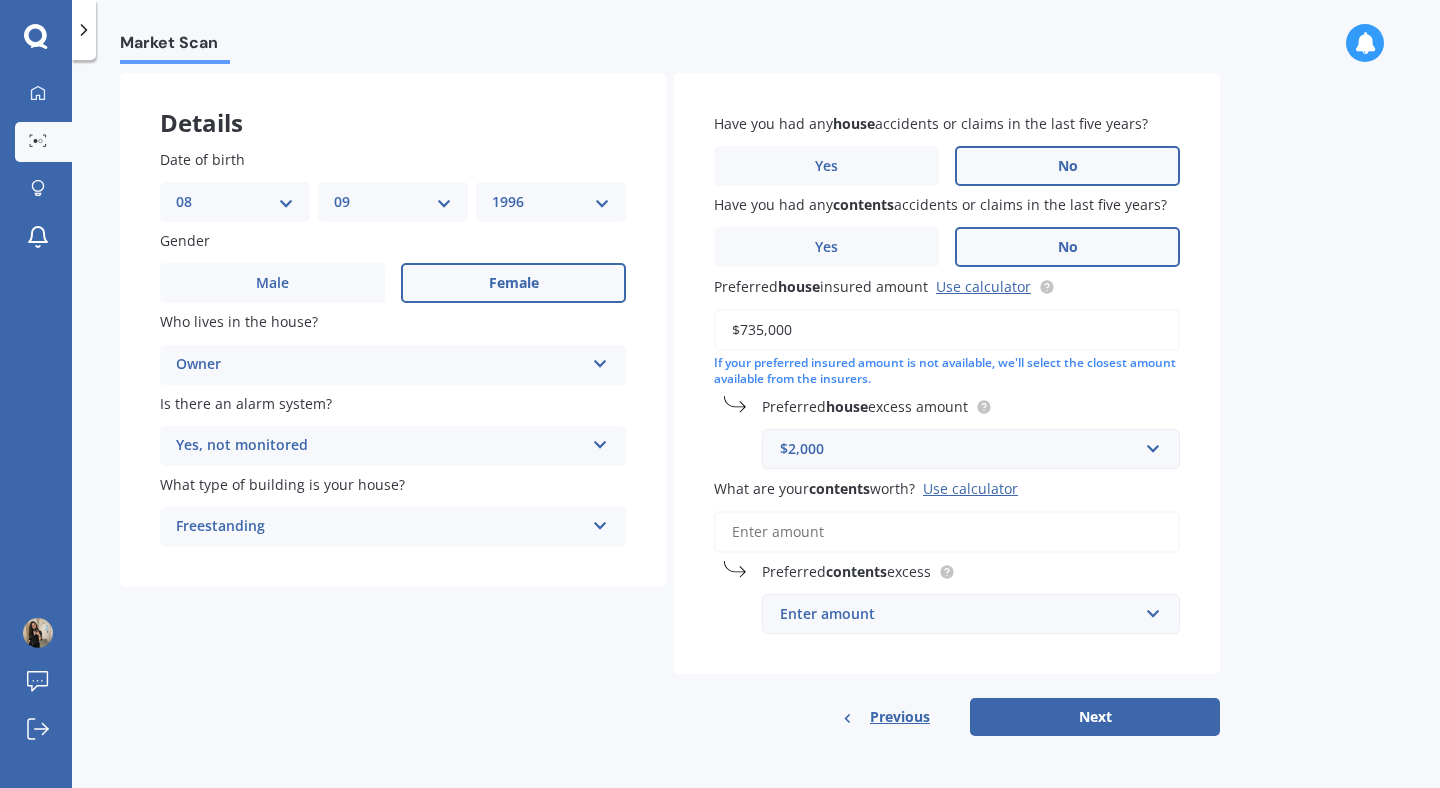 click on "What are your  contents  worth? Use calculator" at bounding box center (947, 532) 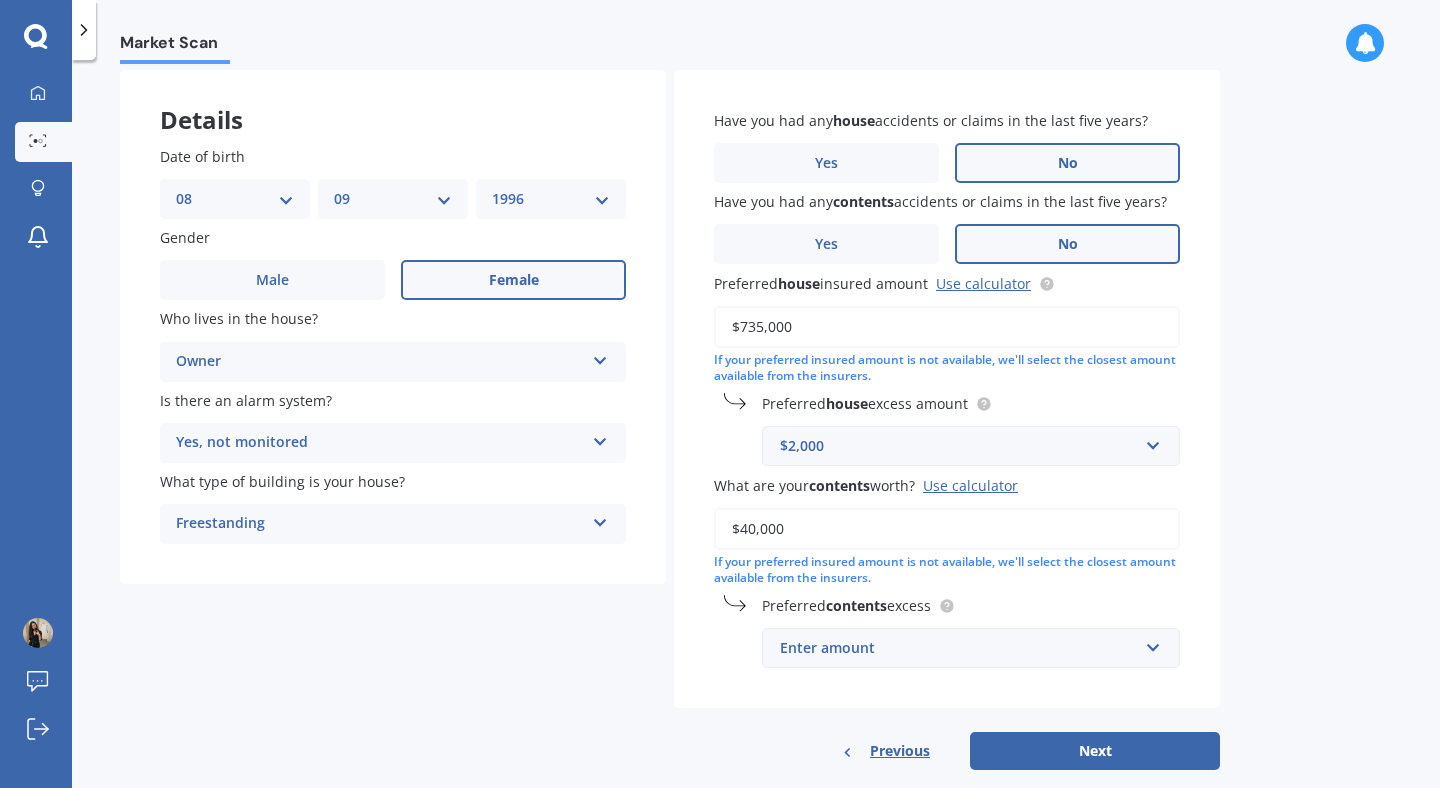 scroll, scrollTop: 128, scrollLeft: 0, axis: vertical 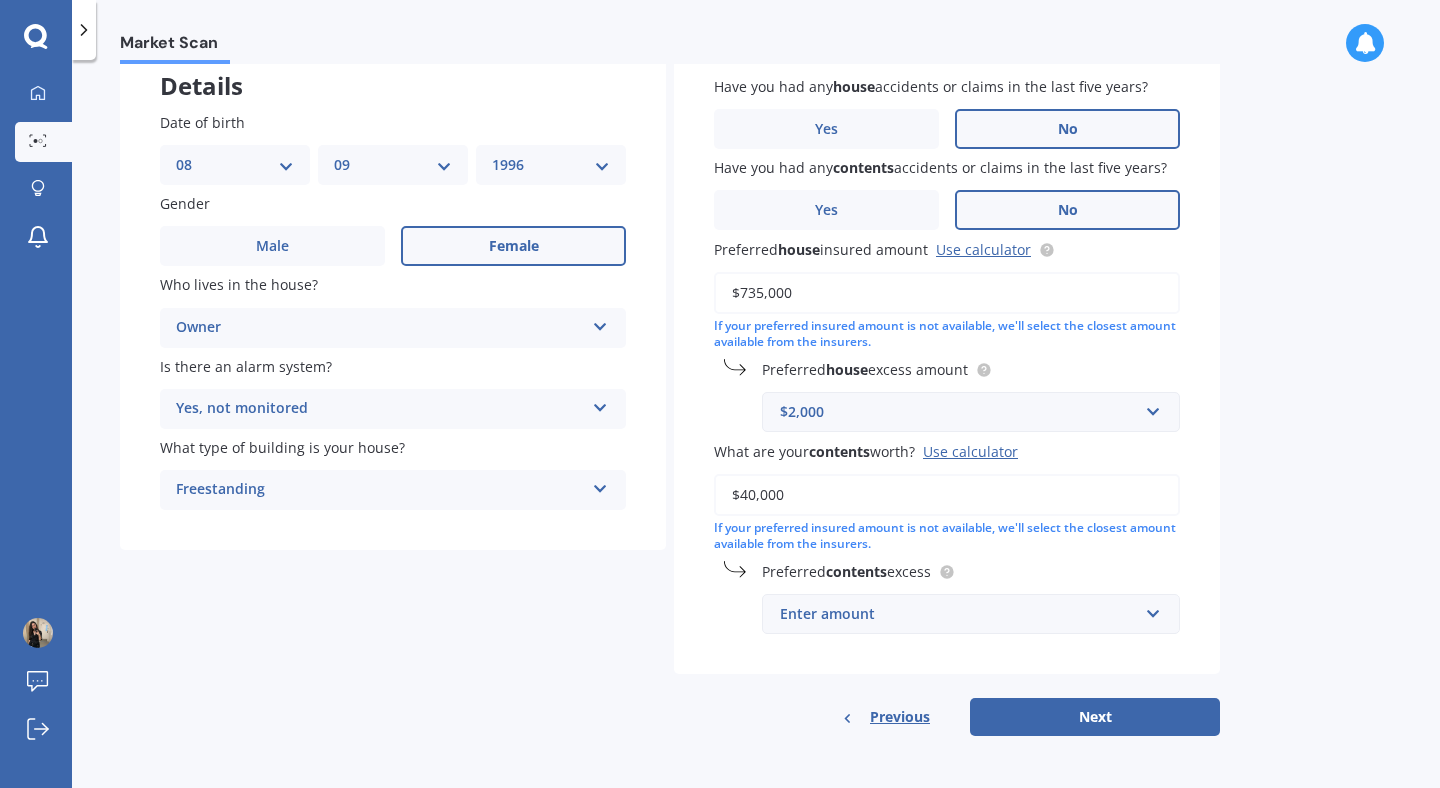 type on "$40,000" 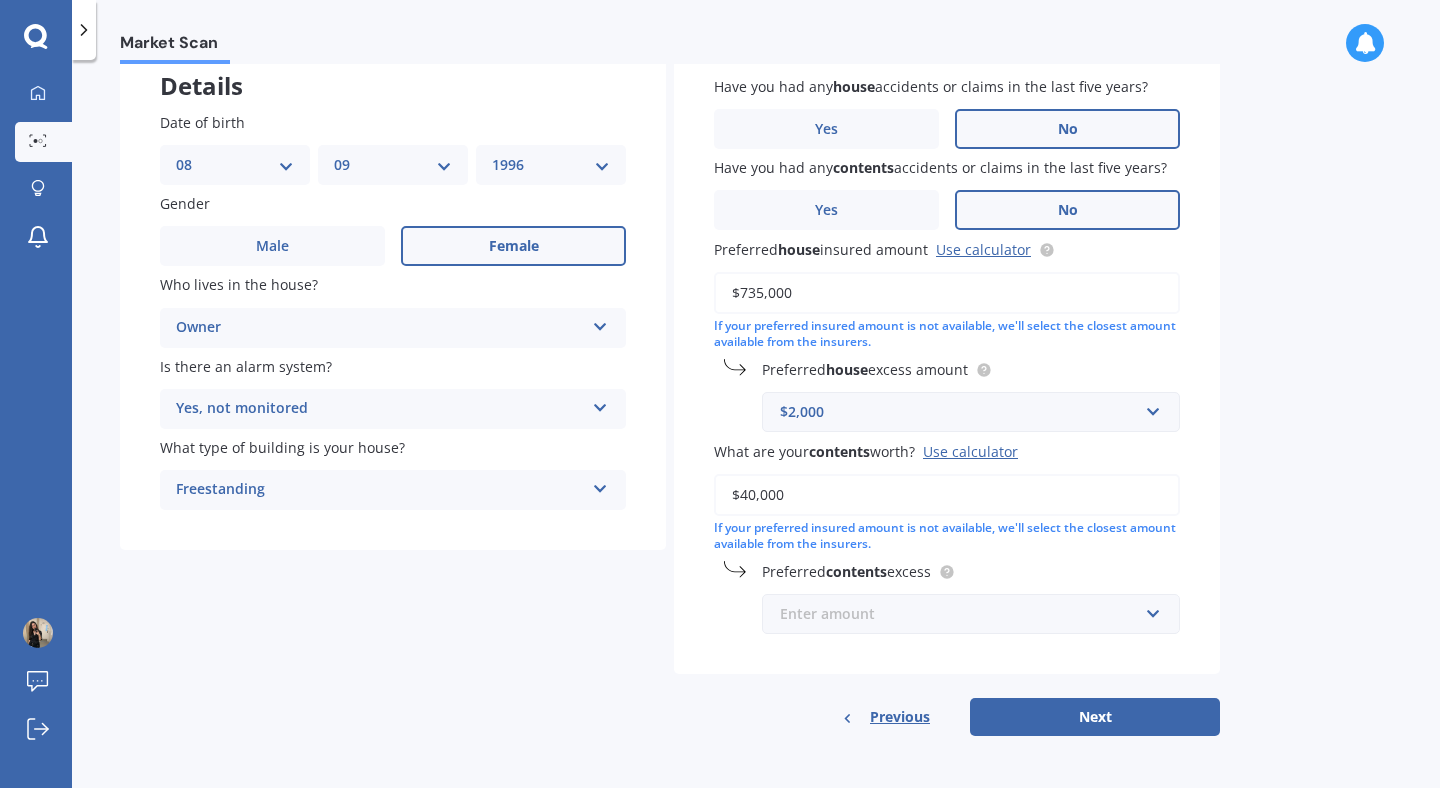 click at bounding box center [964, 412] 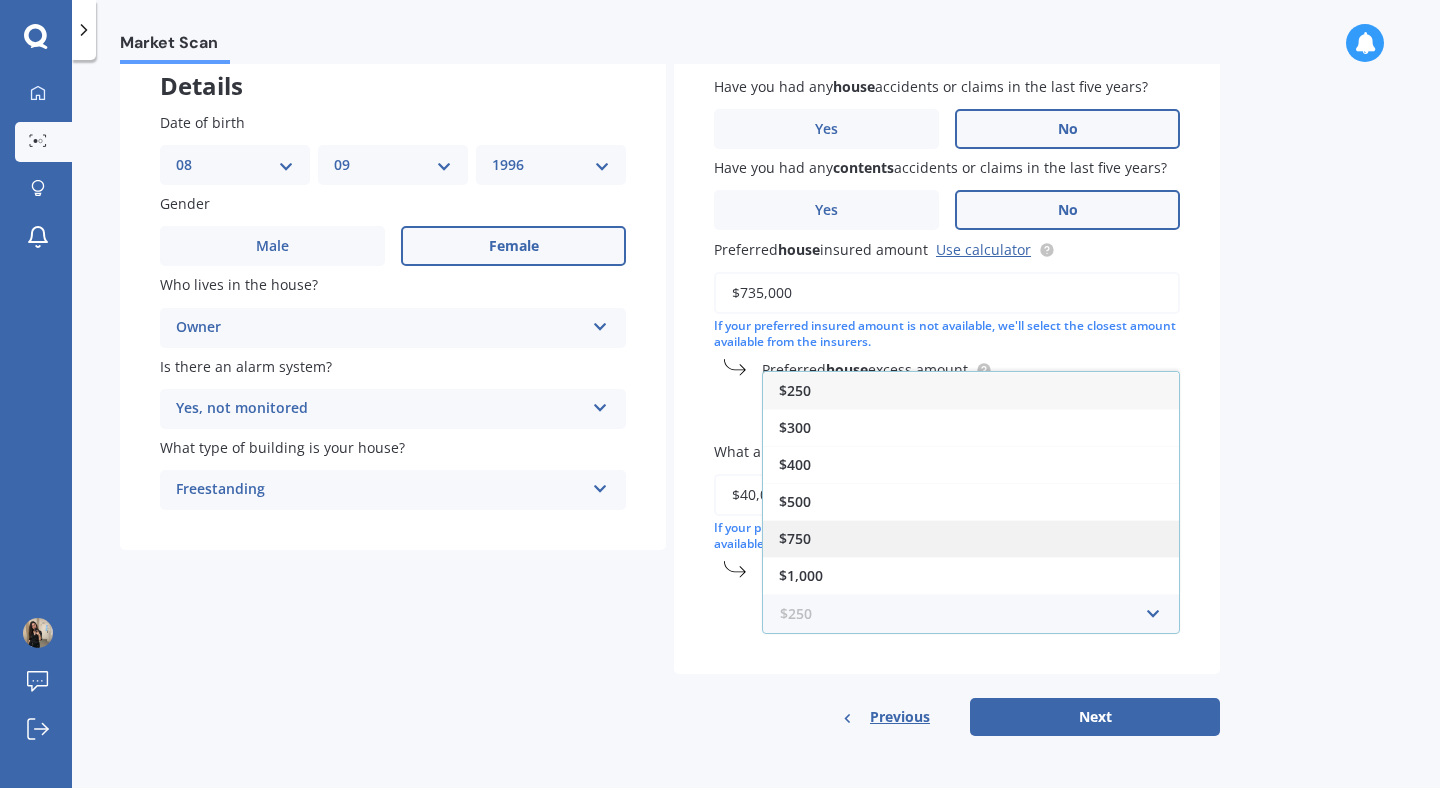 scroll, scrollTop: 35, scrollLeft: 0, axis: vertical 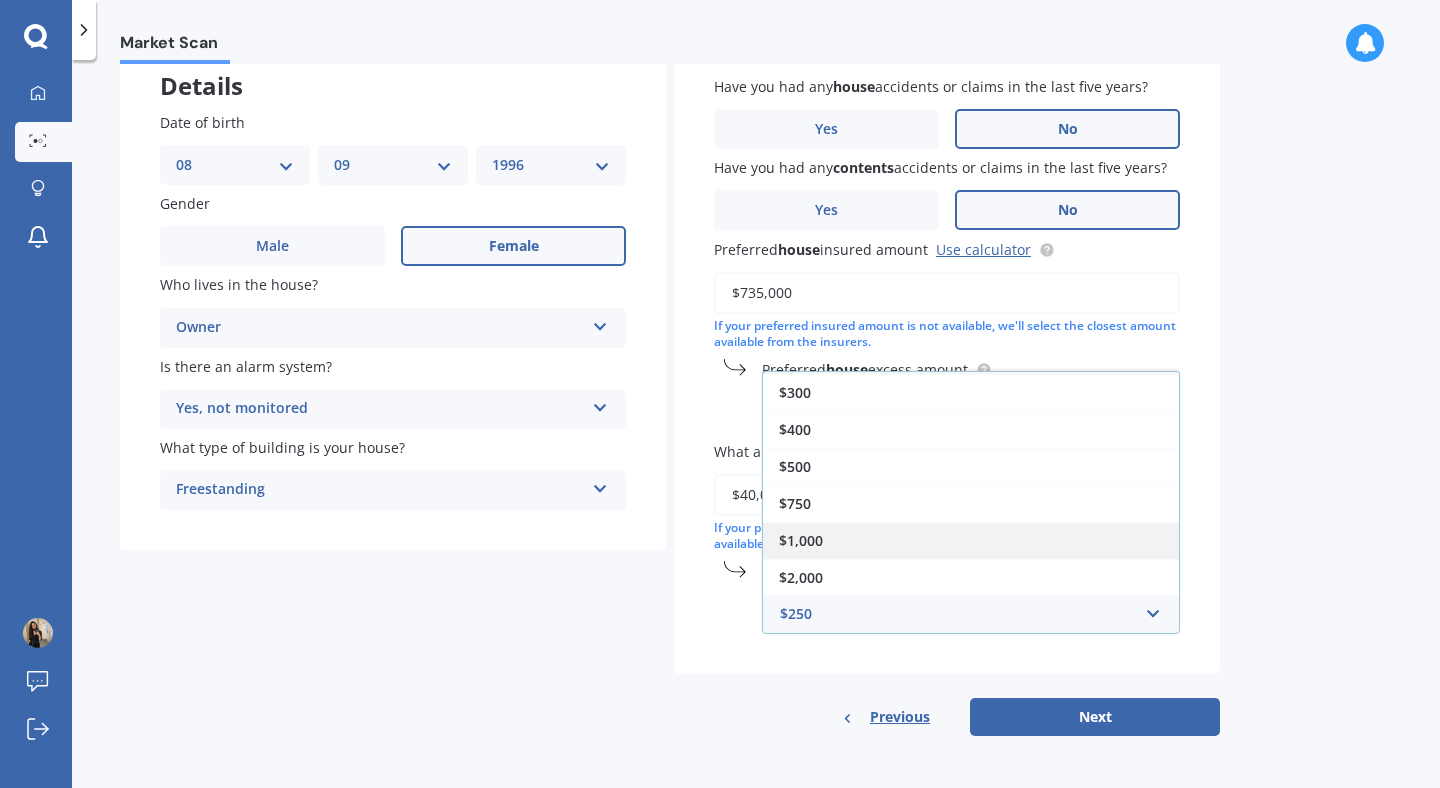 click on "$1,000" at bounding box center (971, 540) 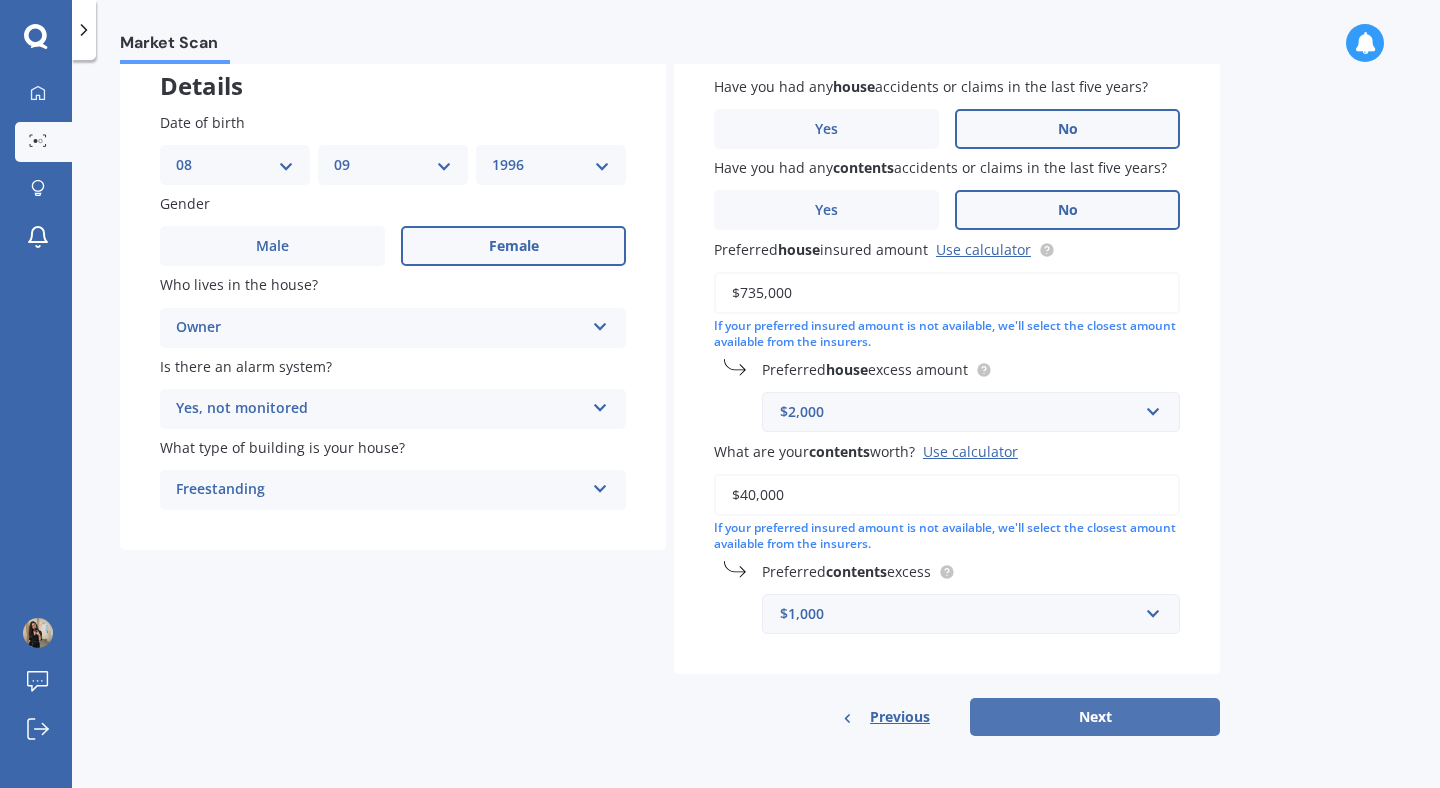 click on "Next" at bounding box center (1095, 717) 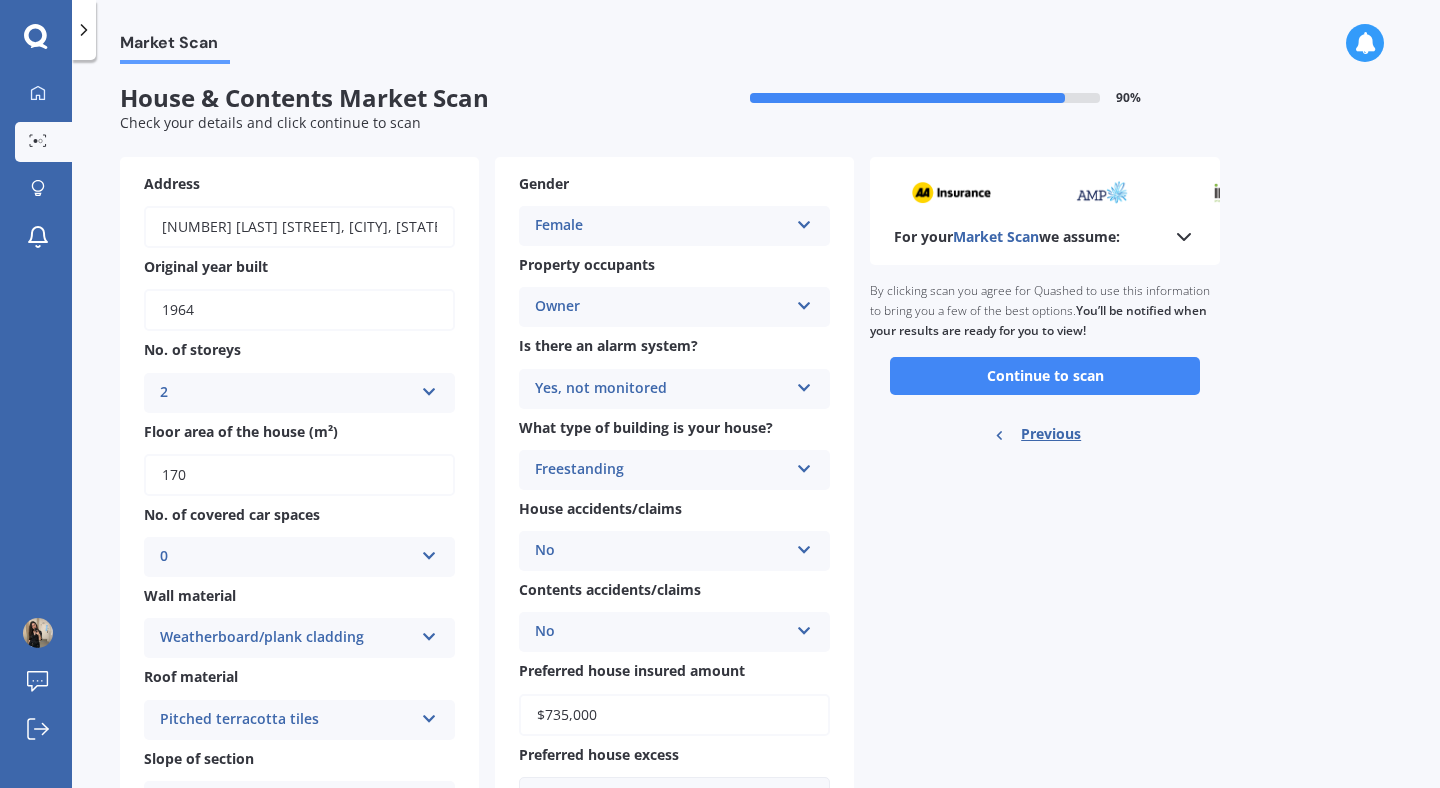 scroll, scrollTop: 0, scrollLeft: 0, axis: both 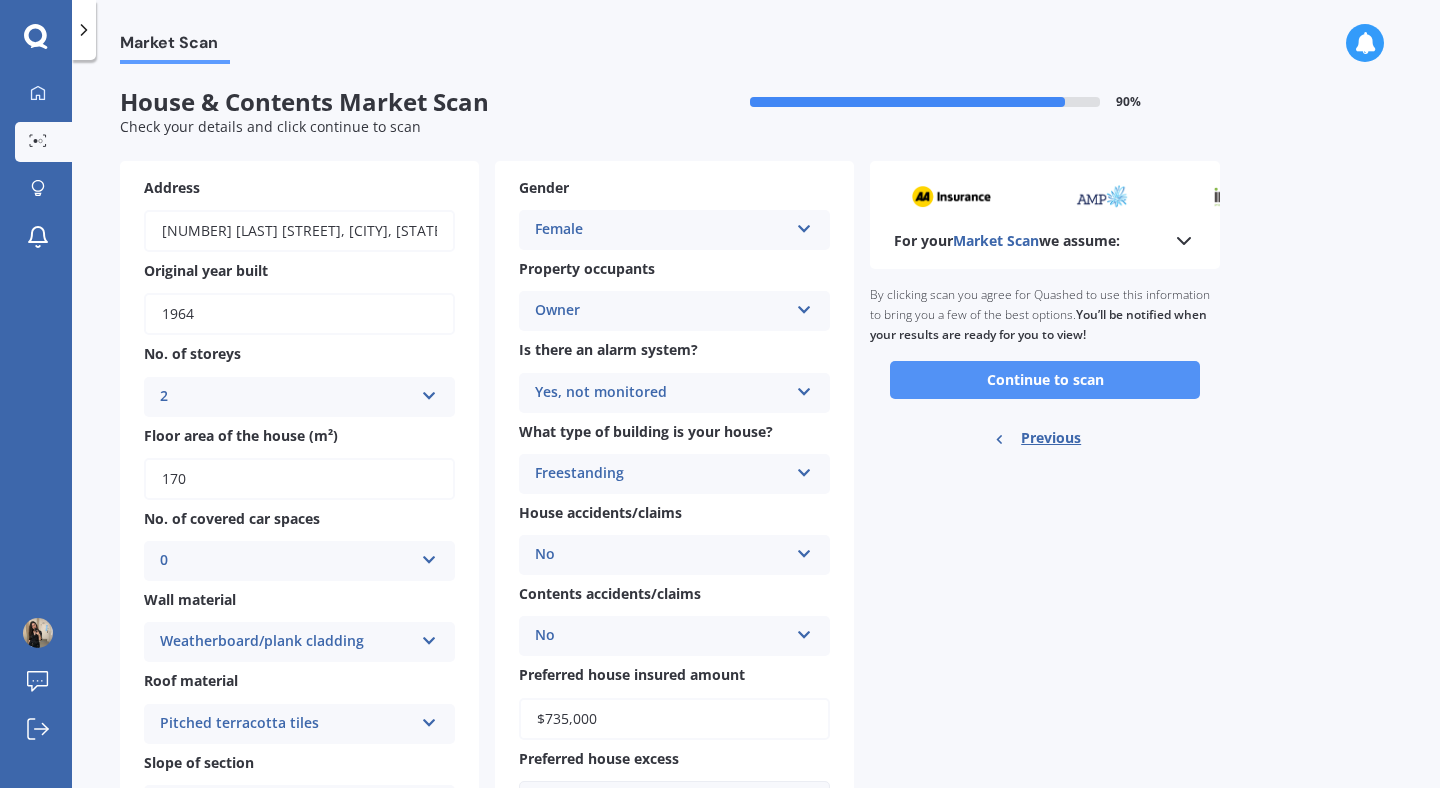 click on "Continue to scan" at bounding box center [1045, 380] 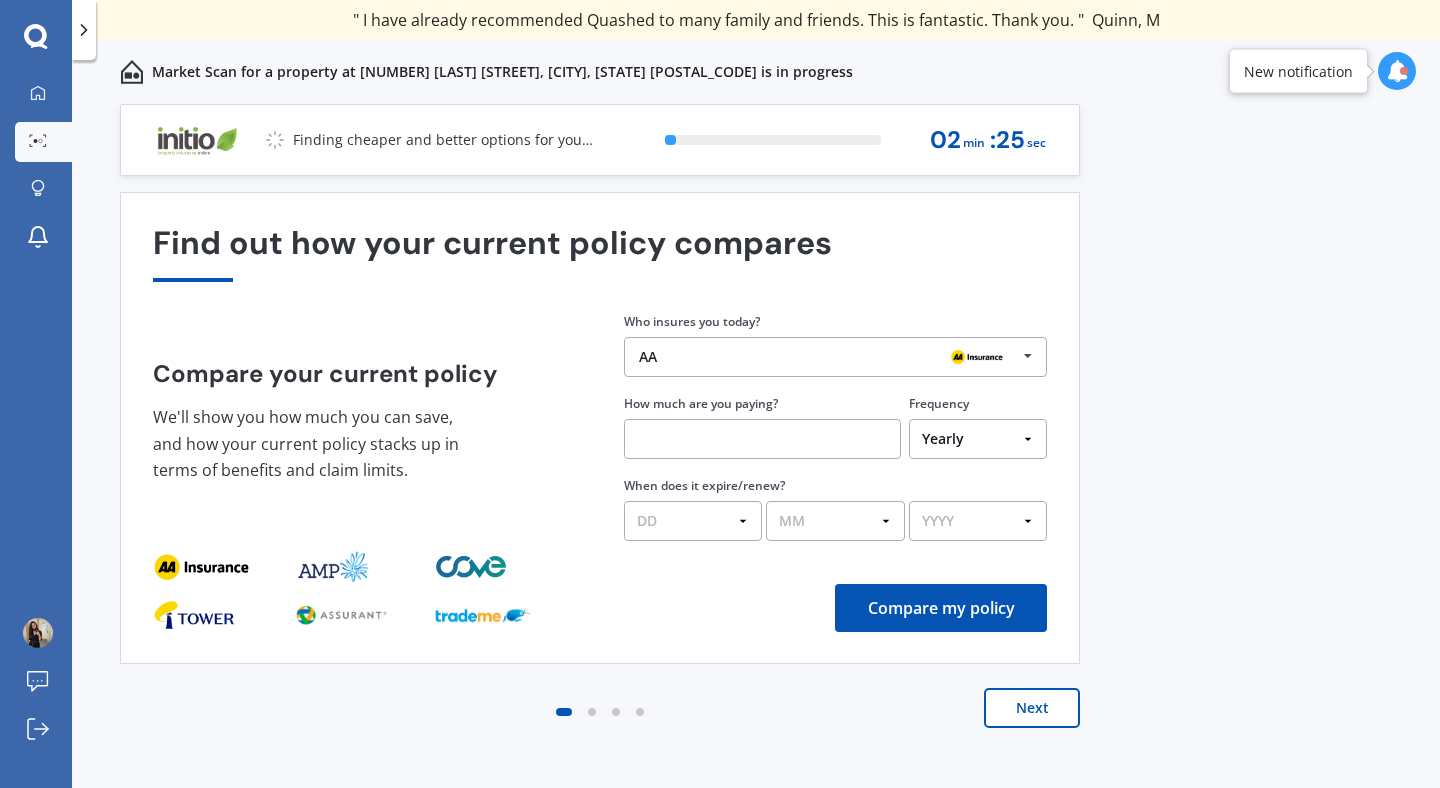 click on "Next" at bounding box center (1032, 708) 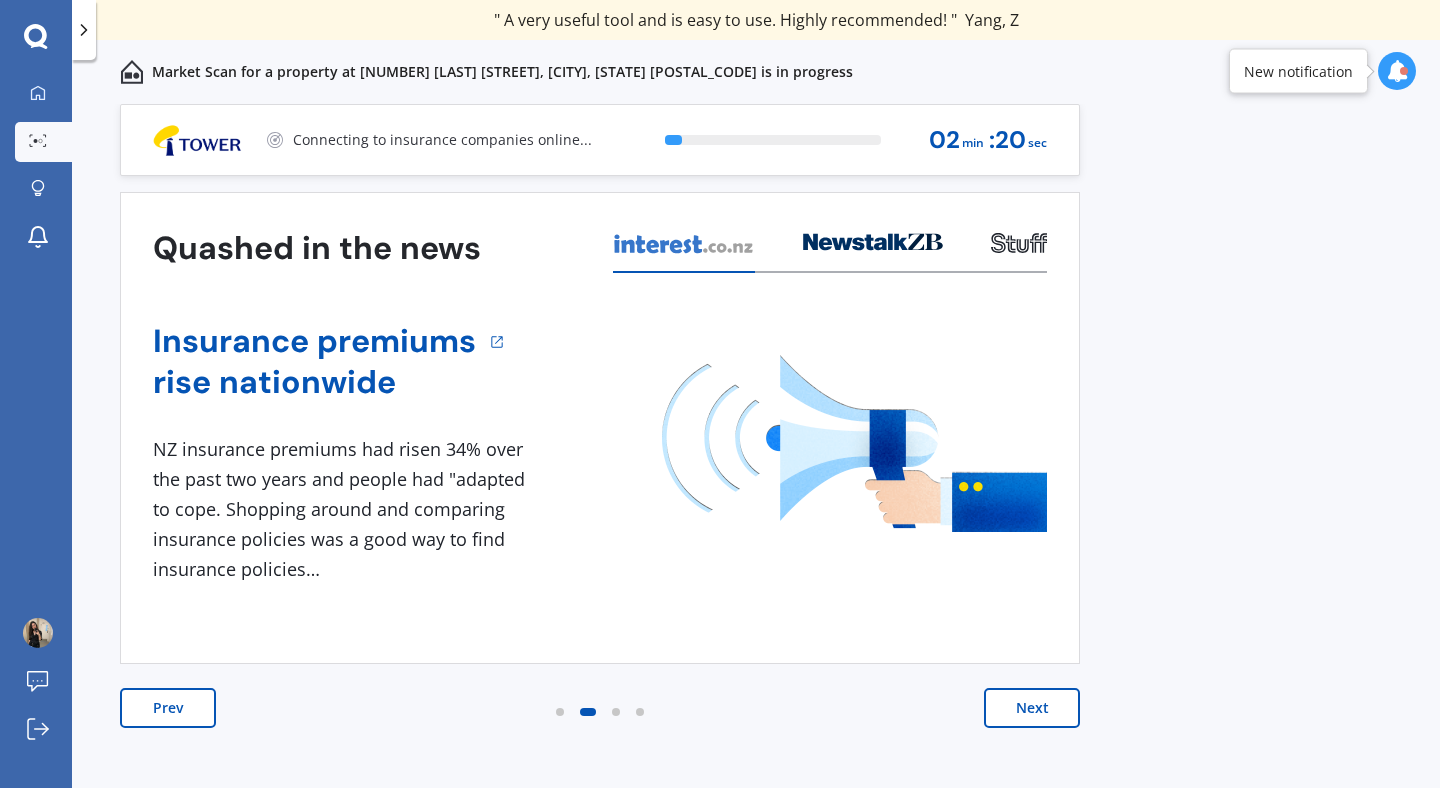 click on "Next" at bounding box center (1032, 708) 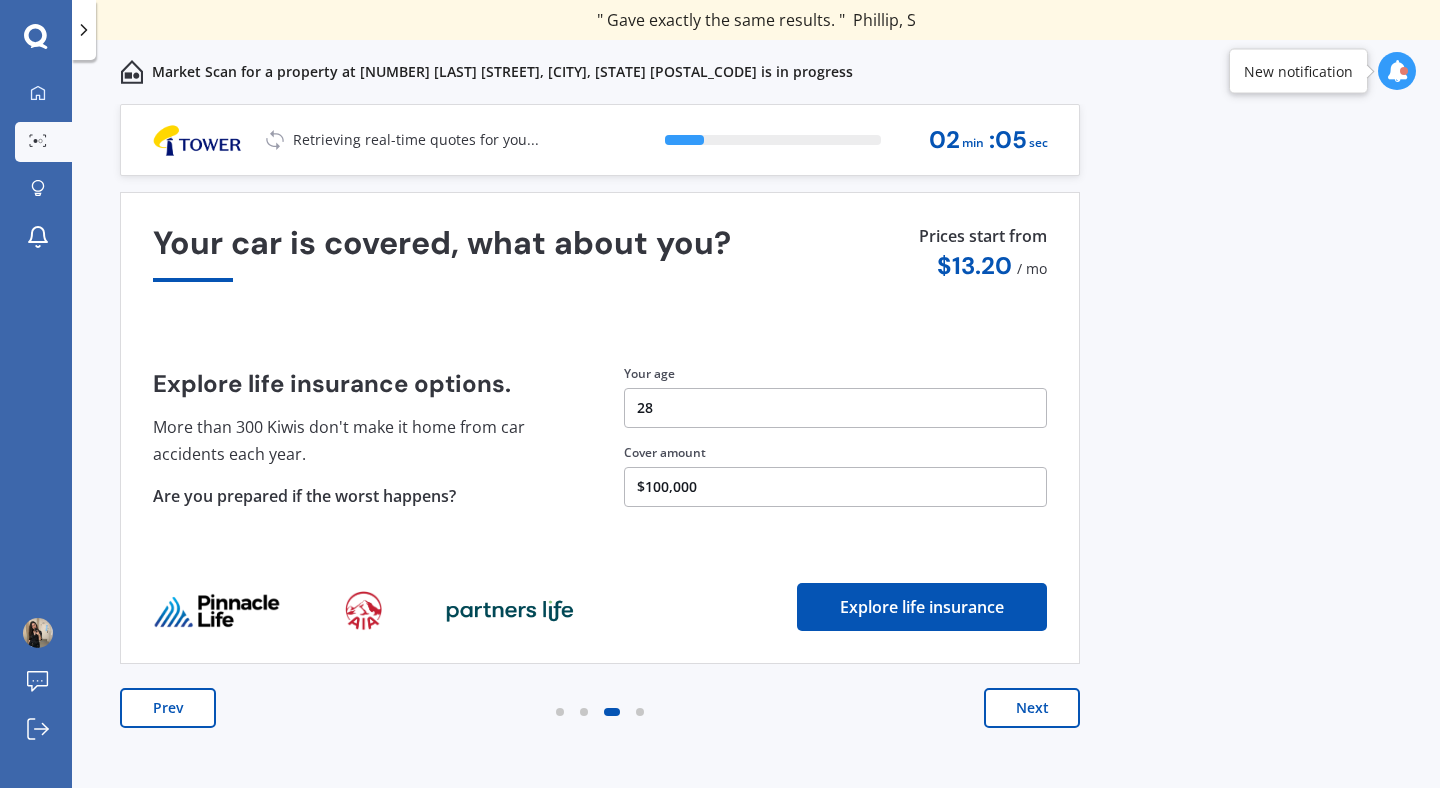 click on "Next" at bounding box center (1032, 708) 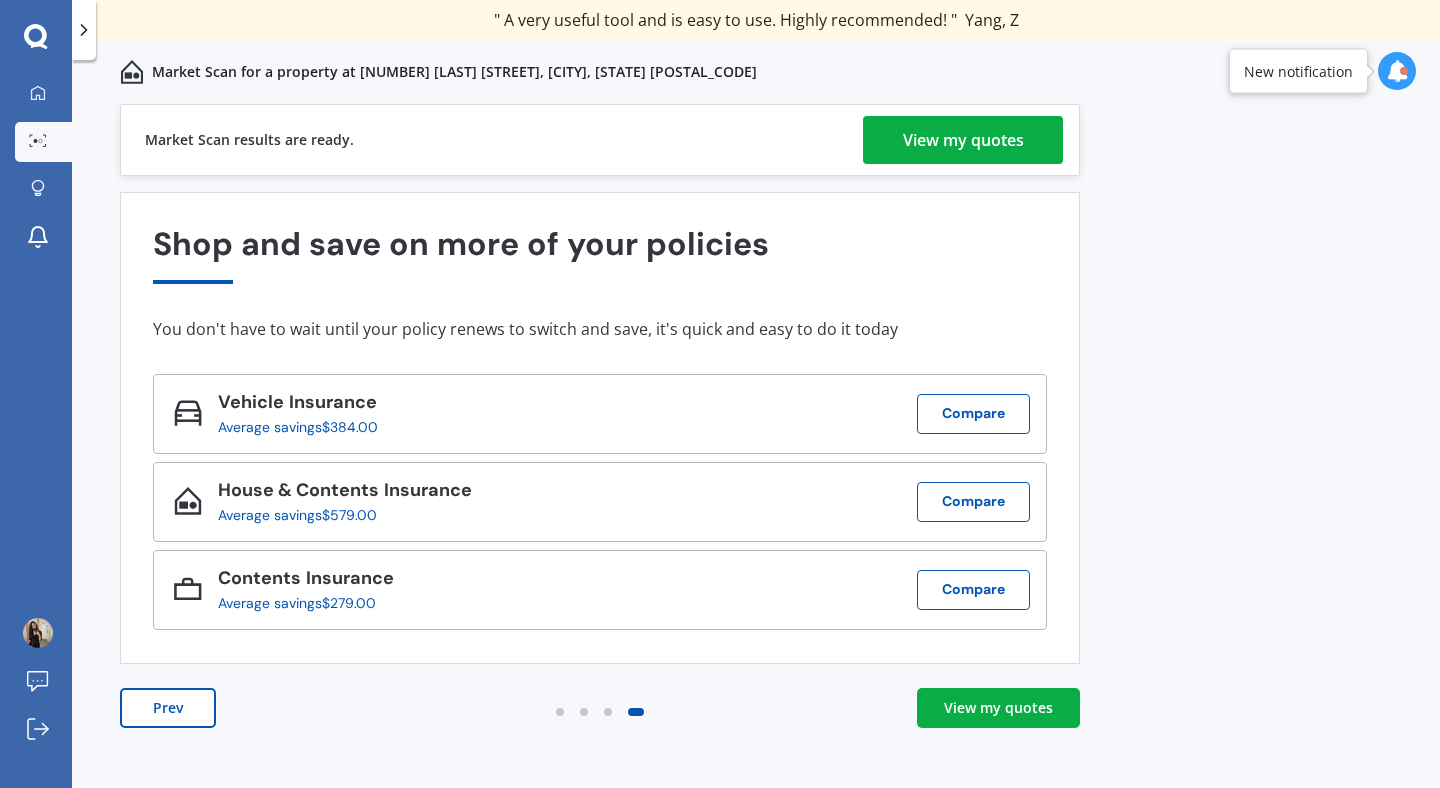 click on "View my quotes" at bounding box center [963, 140] 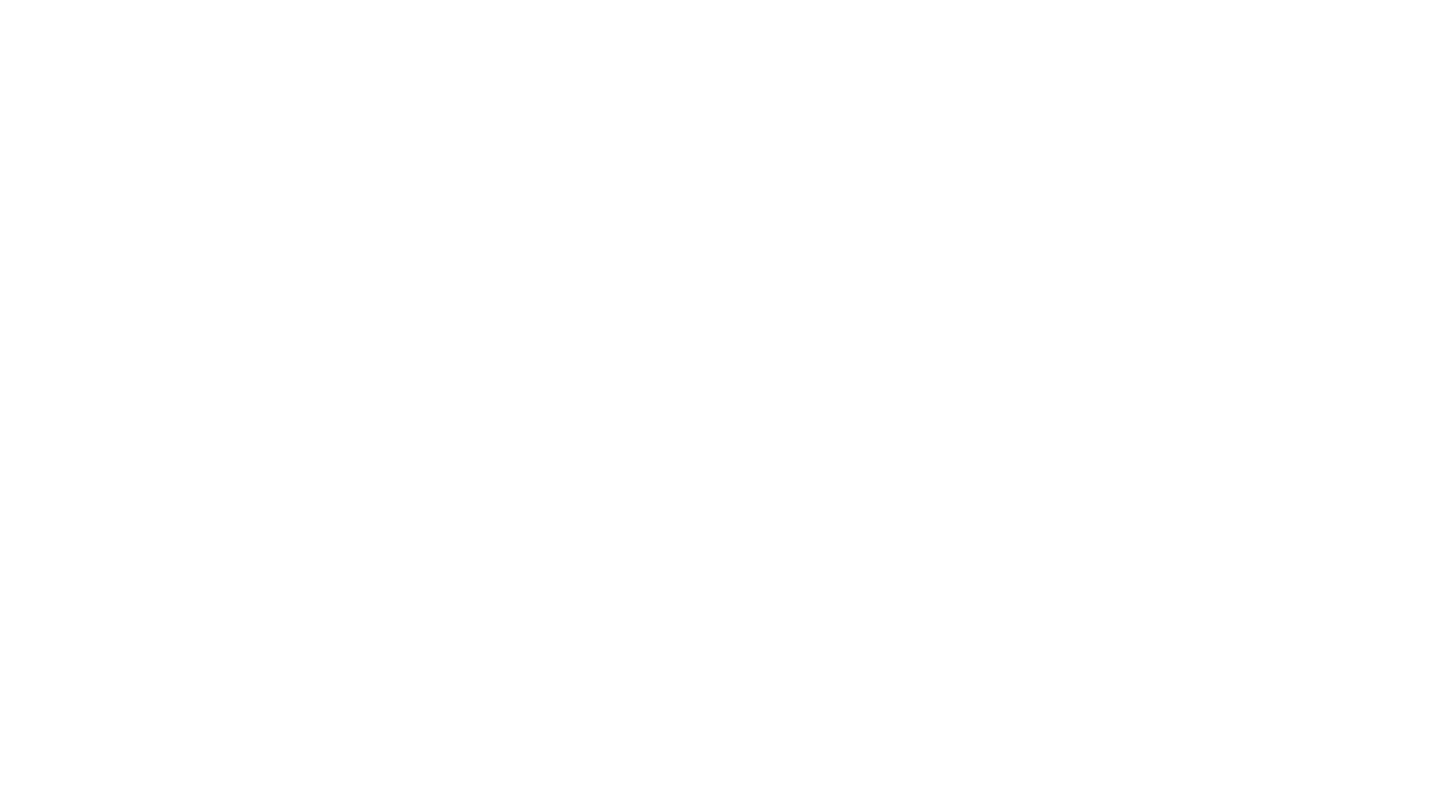scroll, scrollTop: 0, scrollLeft: 0, axis: both 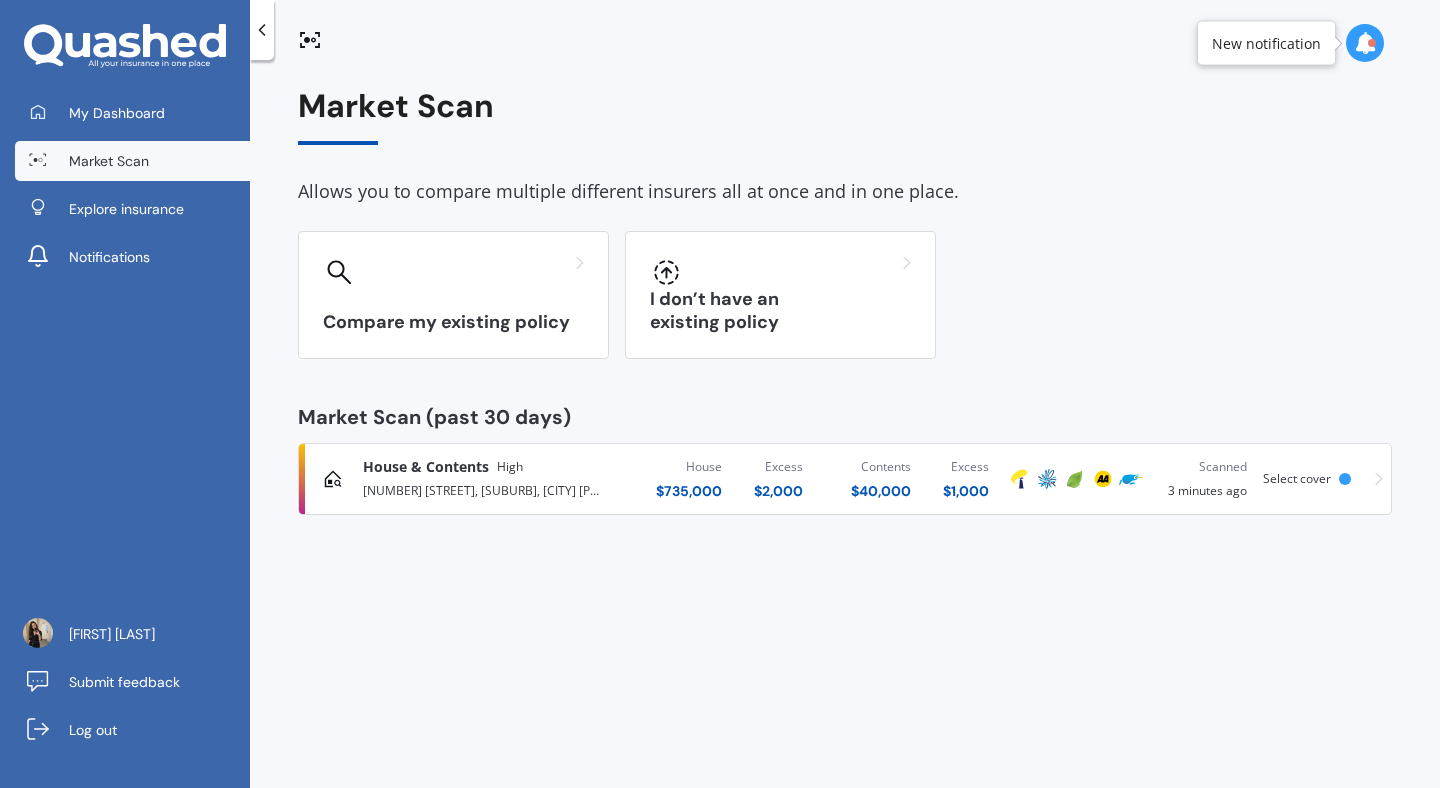 click on "Scanned" at bounding box center (1204, 467) 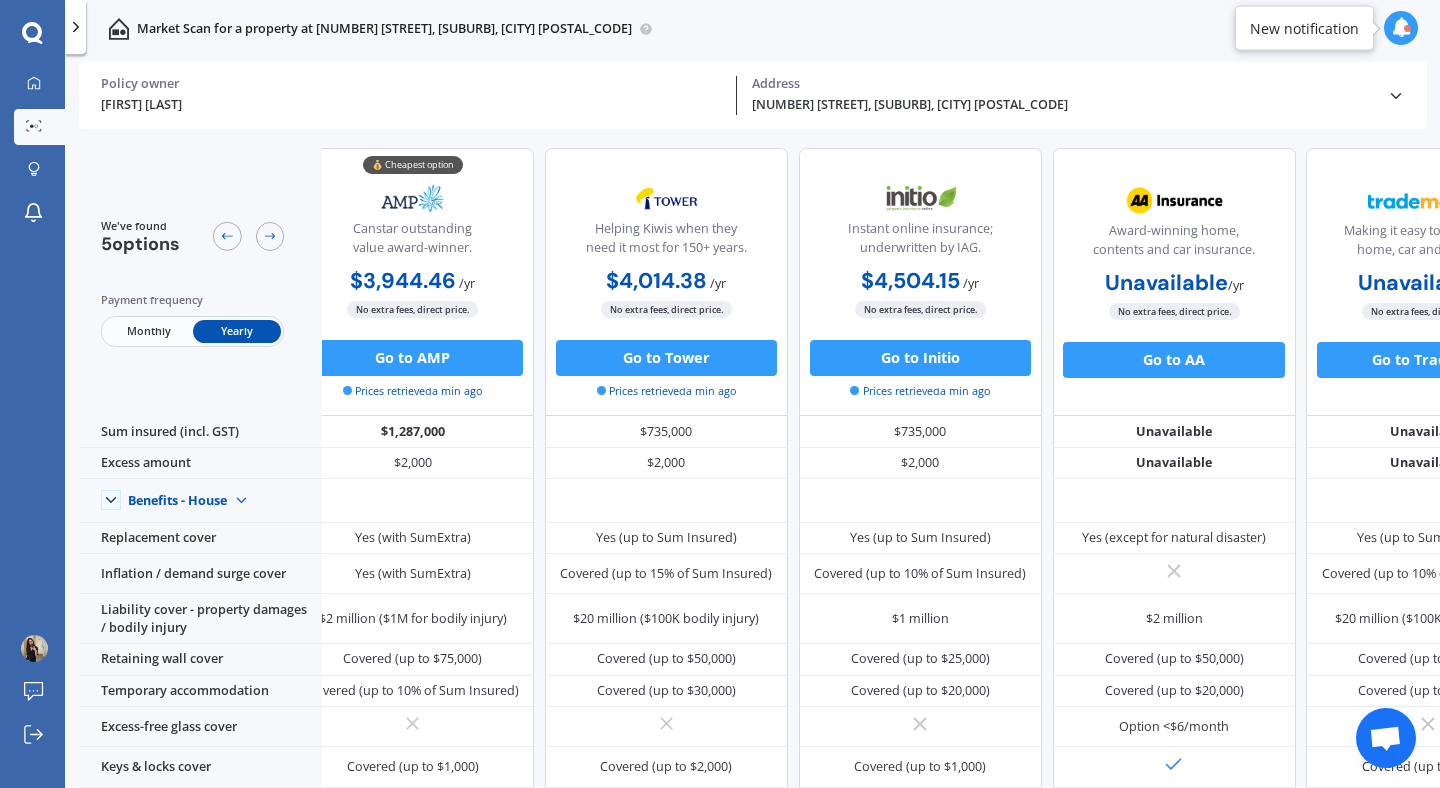 scroll, scrollTop: 0, scrollLeft: 0, axis: both 